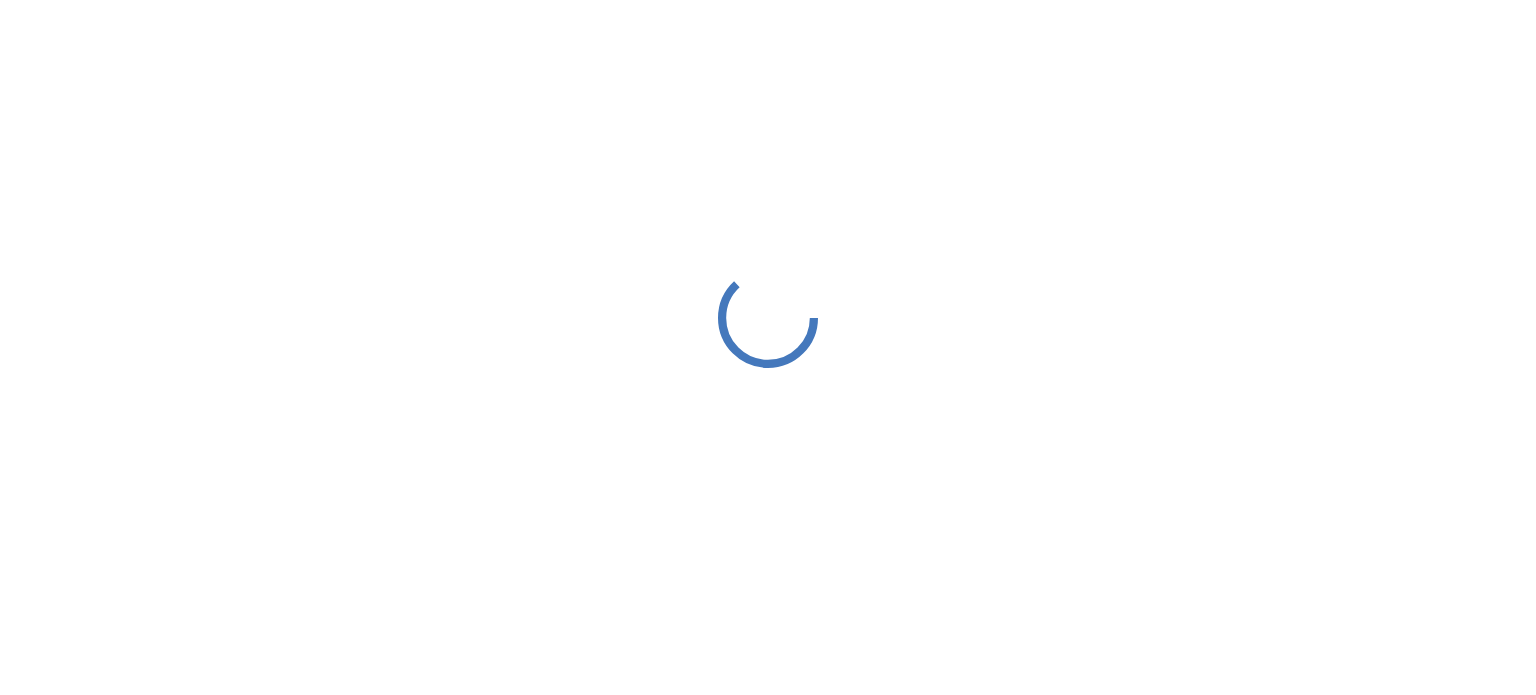 scroll, scrollTop: 0, scrollLeft: 0, axis: both 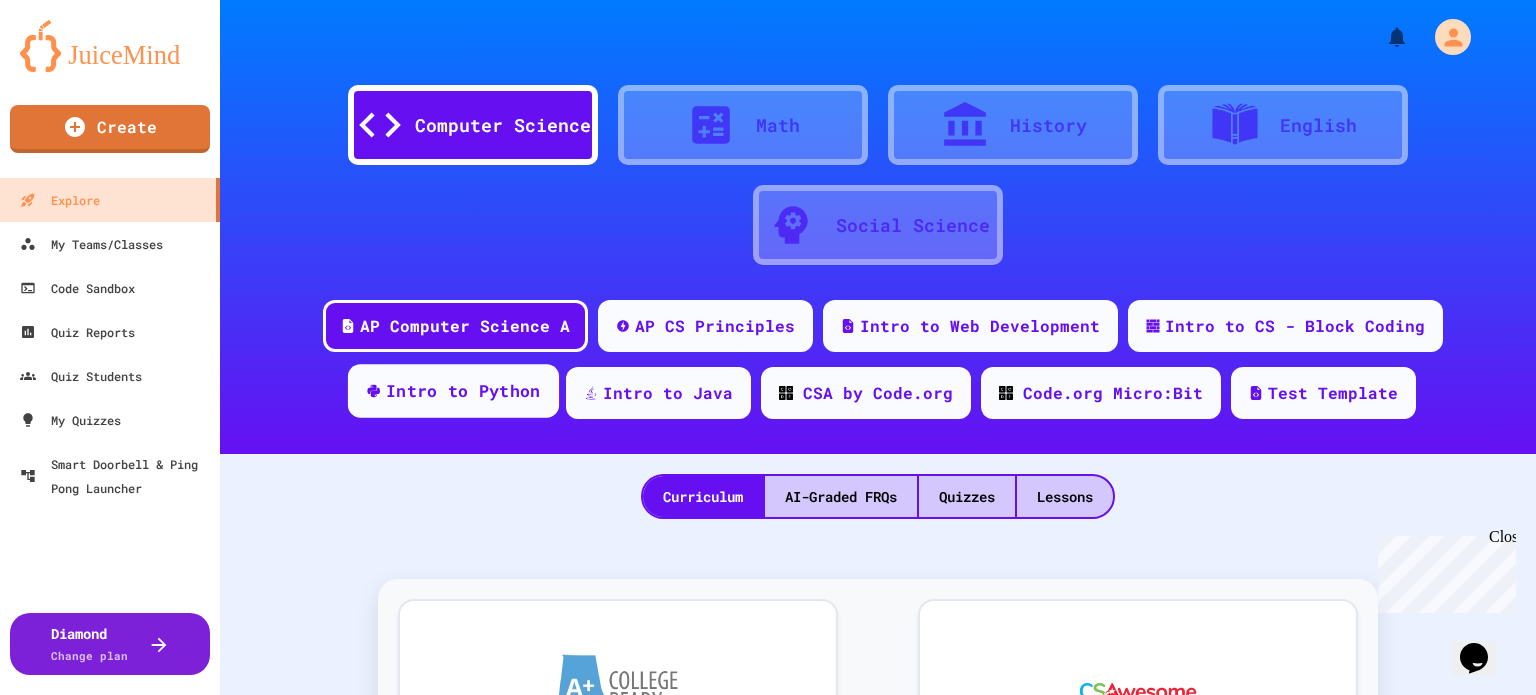 click on "Intro to Python" at bounding box center (463, 391) 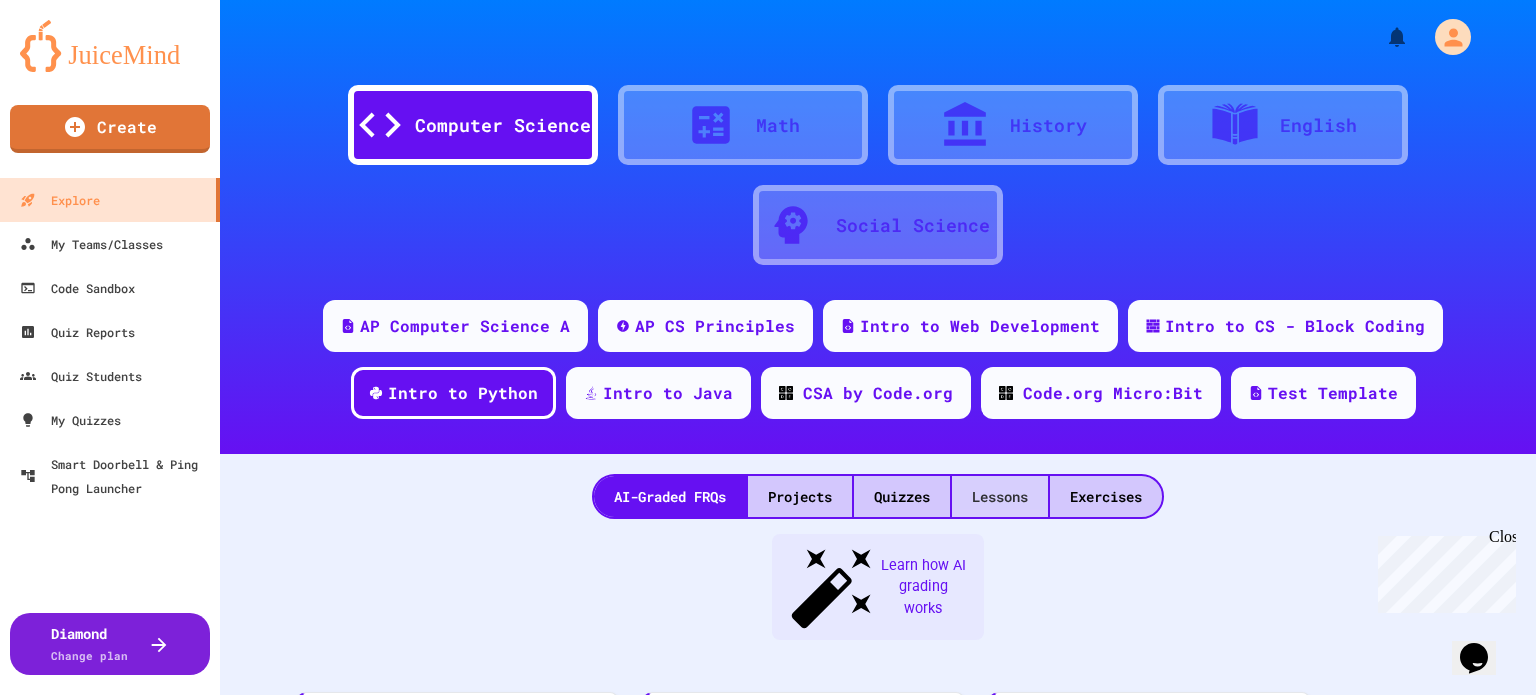 click on "Lessons" at bounding box center (1000, 496) 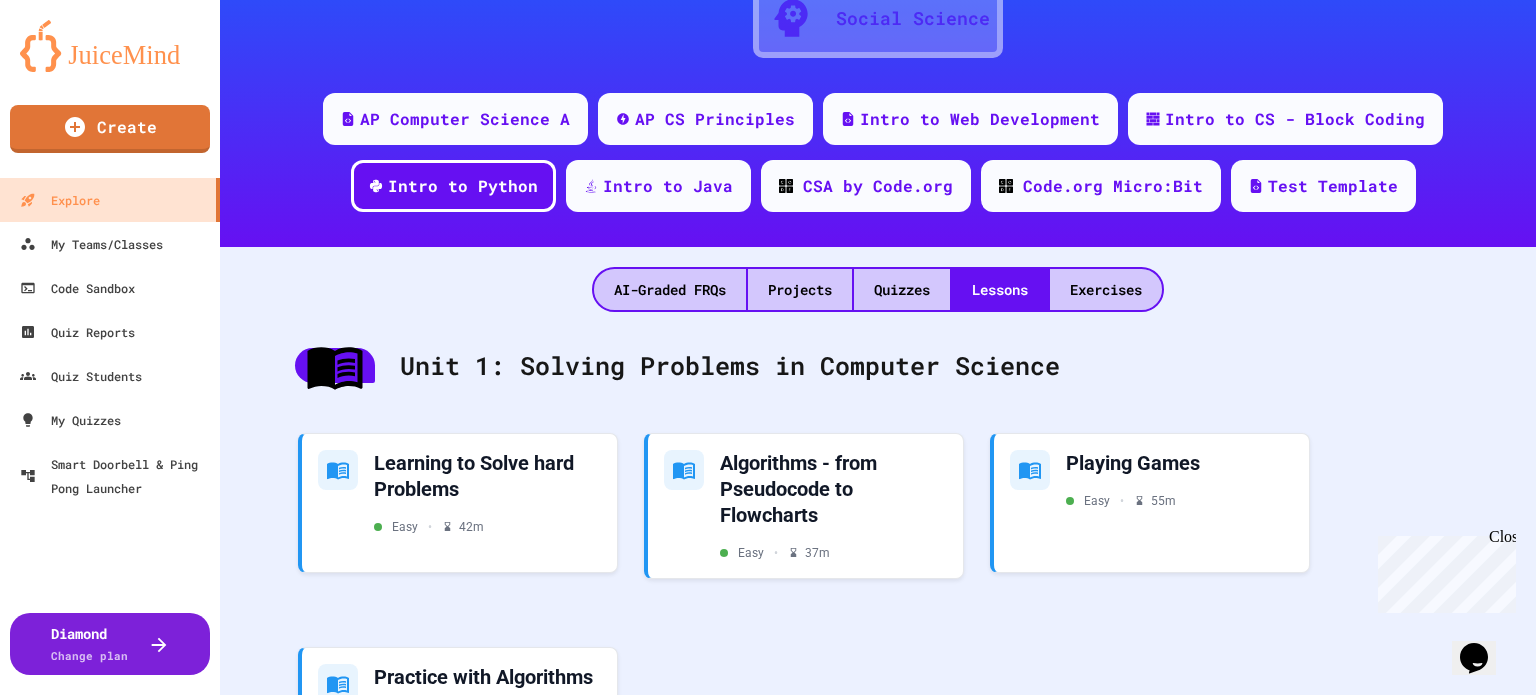 scroll, scrollTop: 208, scrollLeft: 0, axis: vertical 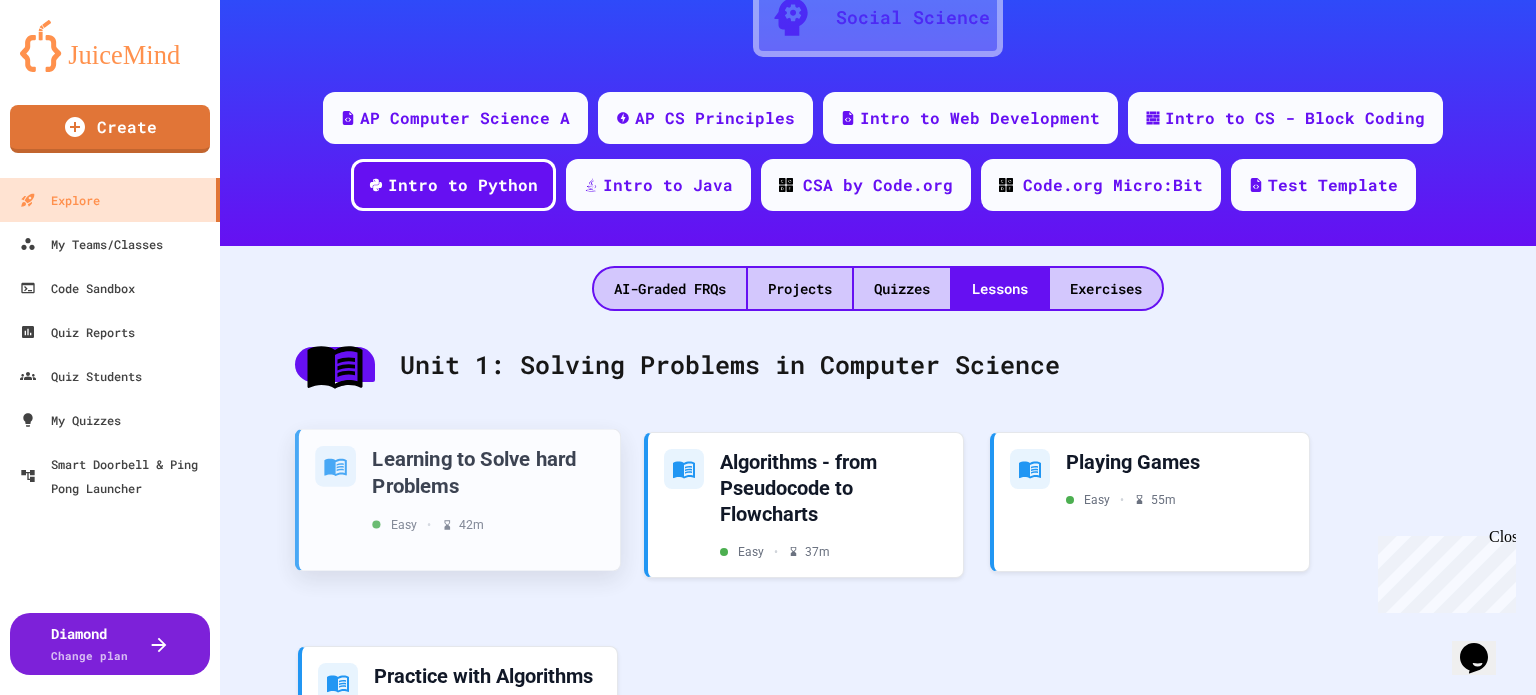 click on "Learning to Solve hard Problems" at bounding box center [488, 471] 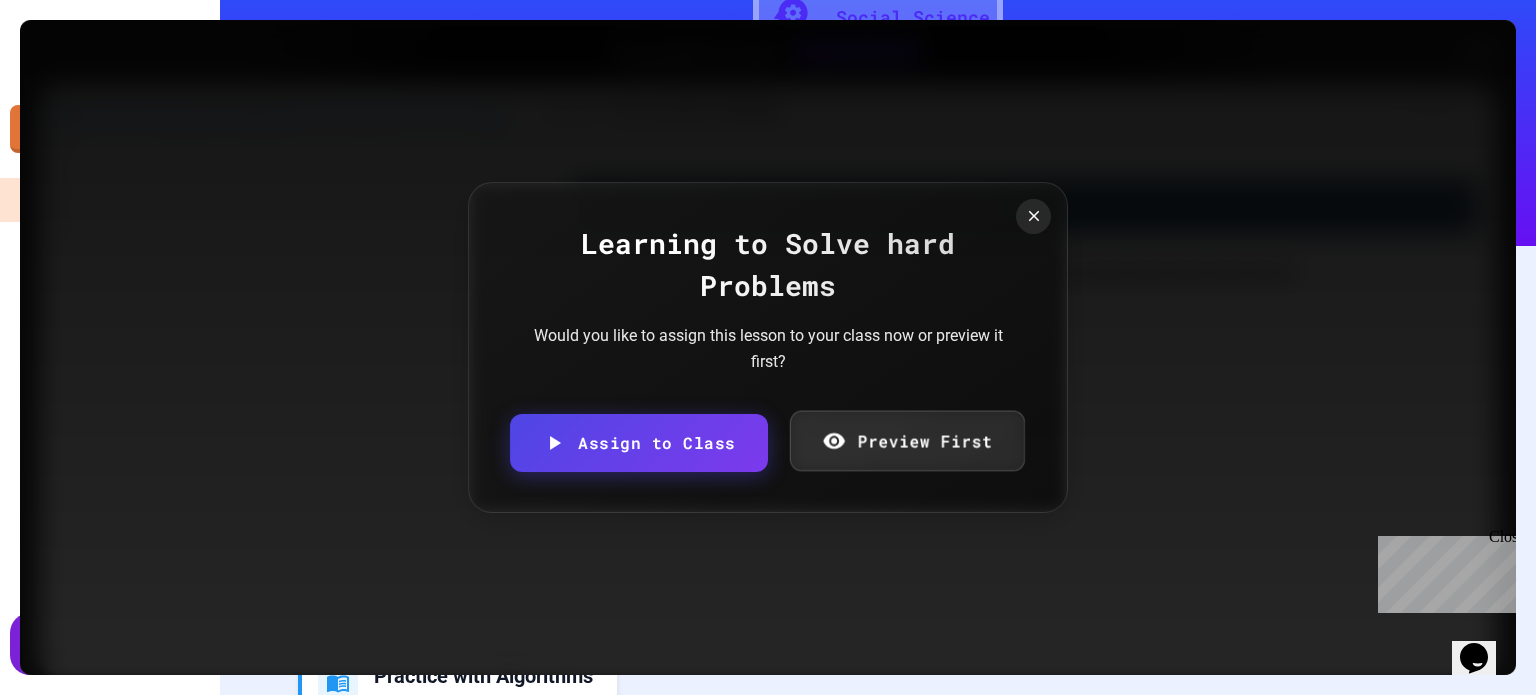 click on "Preview First" at bounding box center [906, 441] 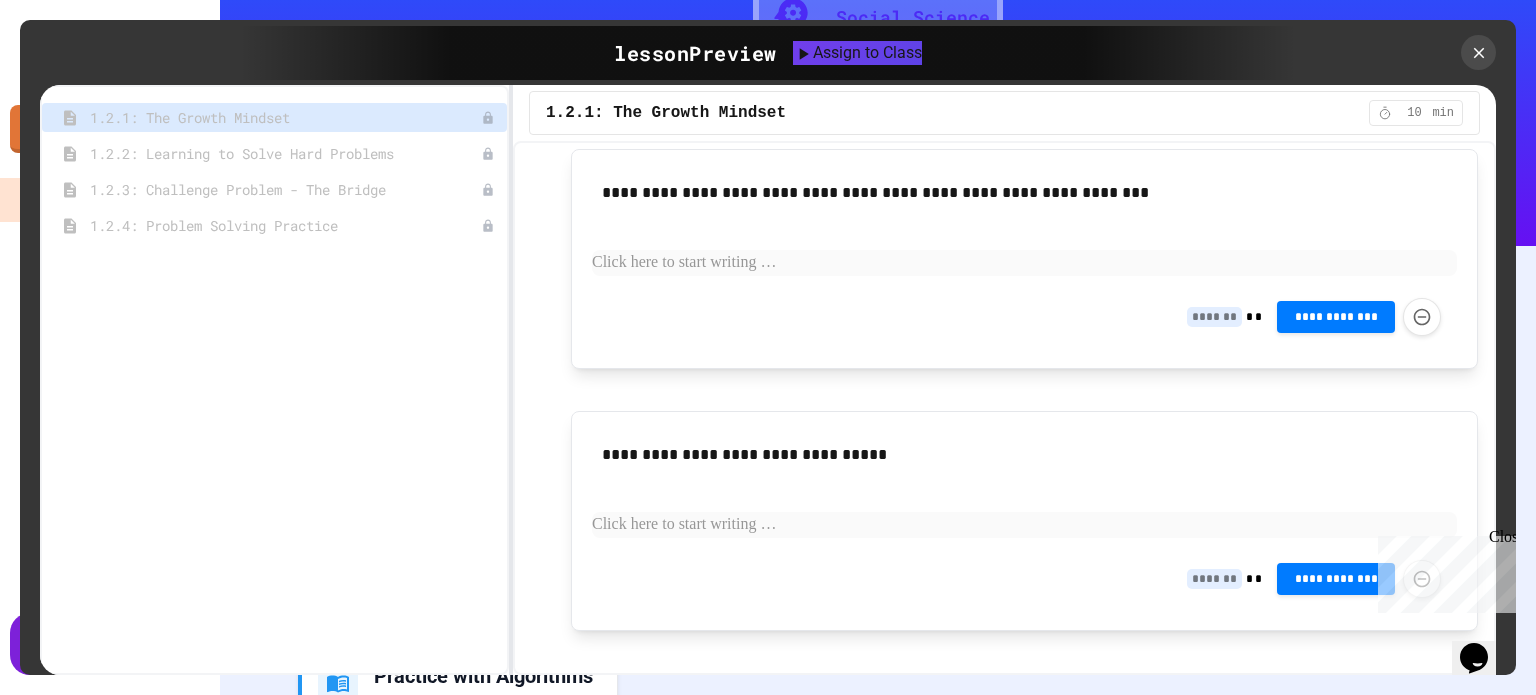 scroll, scrollTop: 1515, scrollLeft: 0, axis: vertical 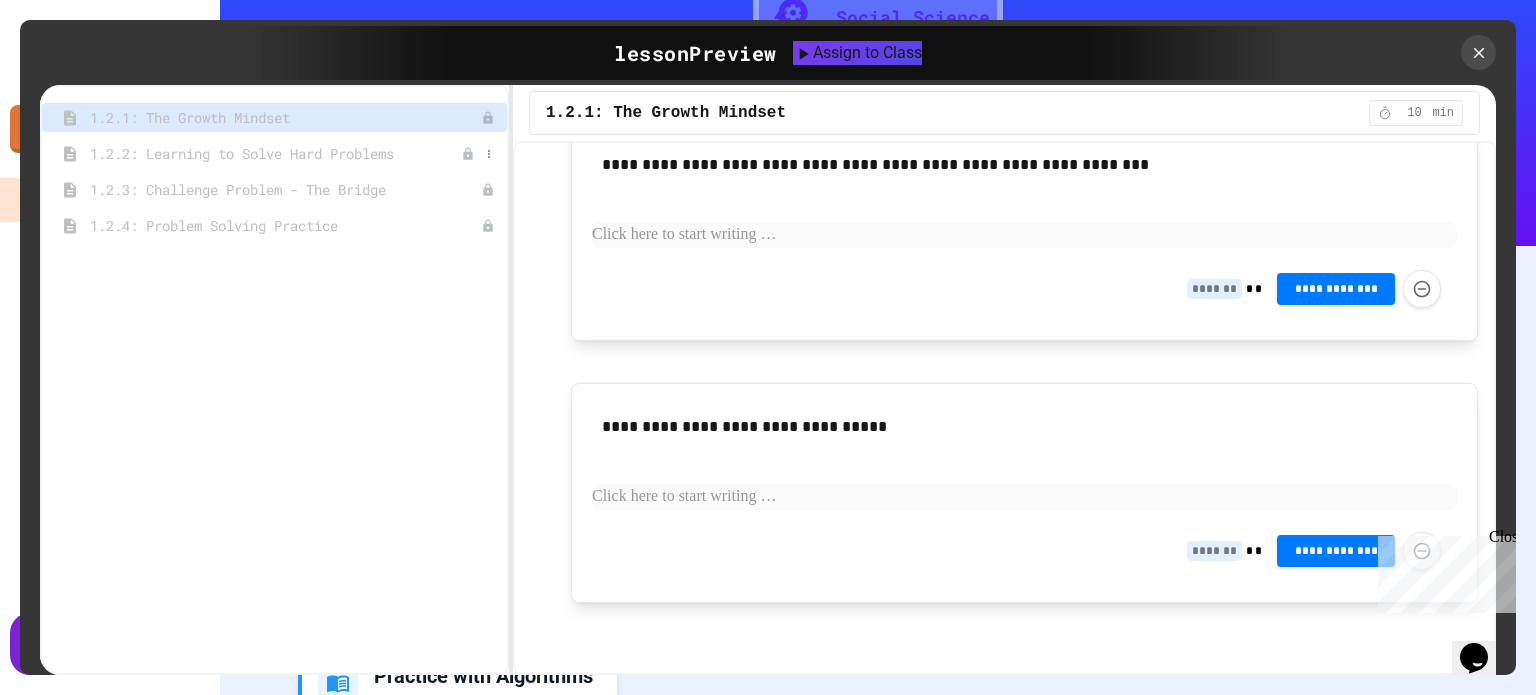click on "1.2.2: Learning to Solve Hard Problems" at bounding box center (275, 153) 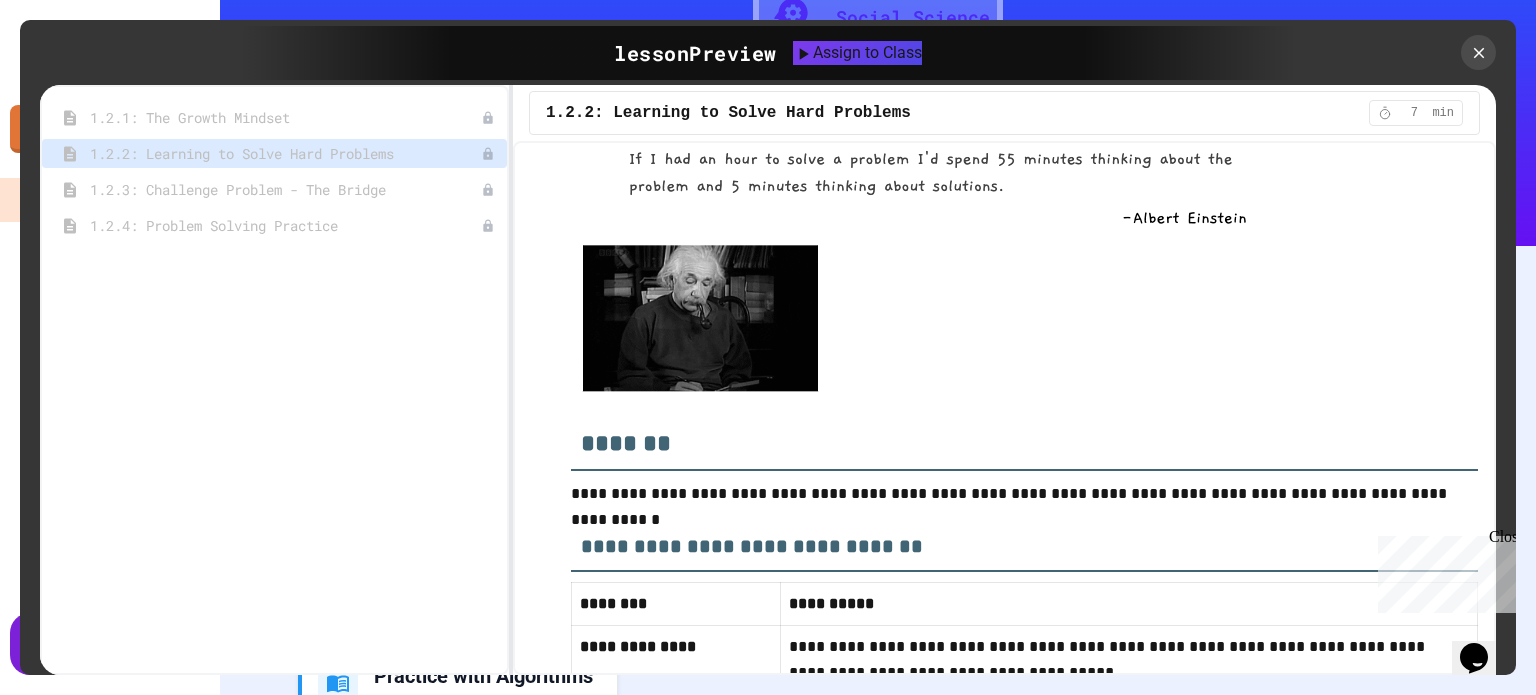 scroll, scrollTop: 2547, scrollLeft: 0, axis: vertical 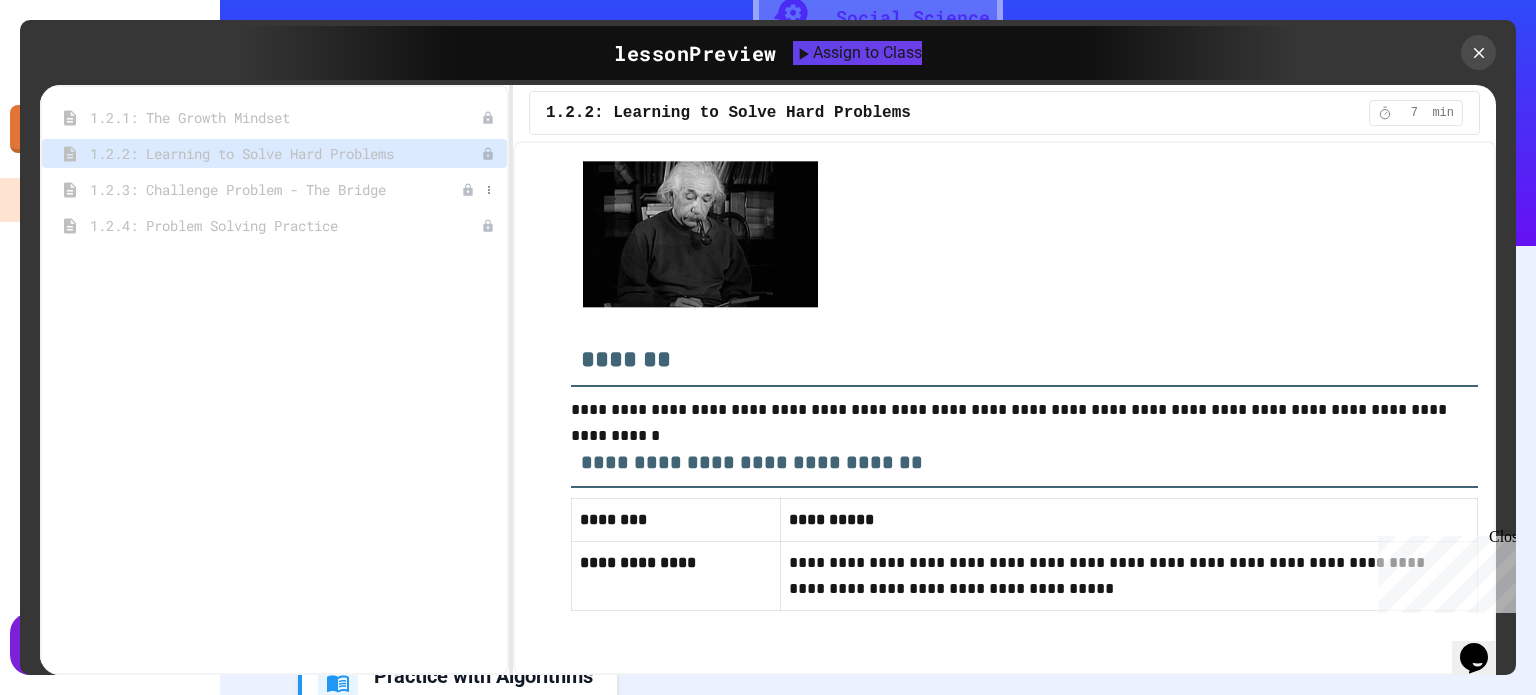 click on "1.2.3: Challenge Problem - The Bridge" at bounding box center [275, 189] 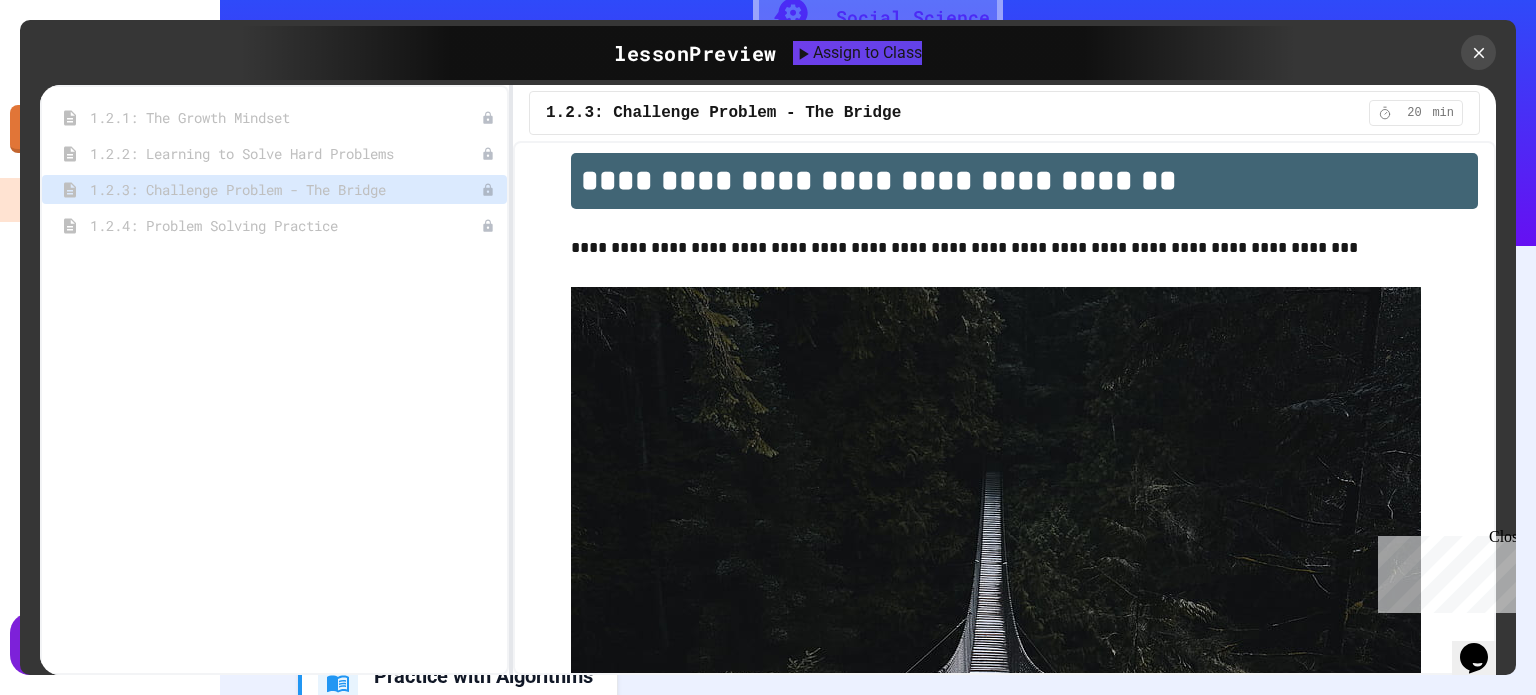 scroll, scrollTop: 0, scrollLeft: 0, axis: both 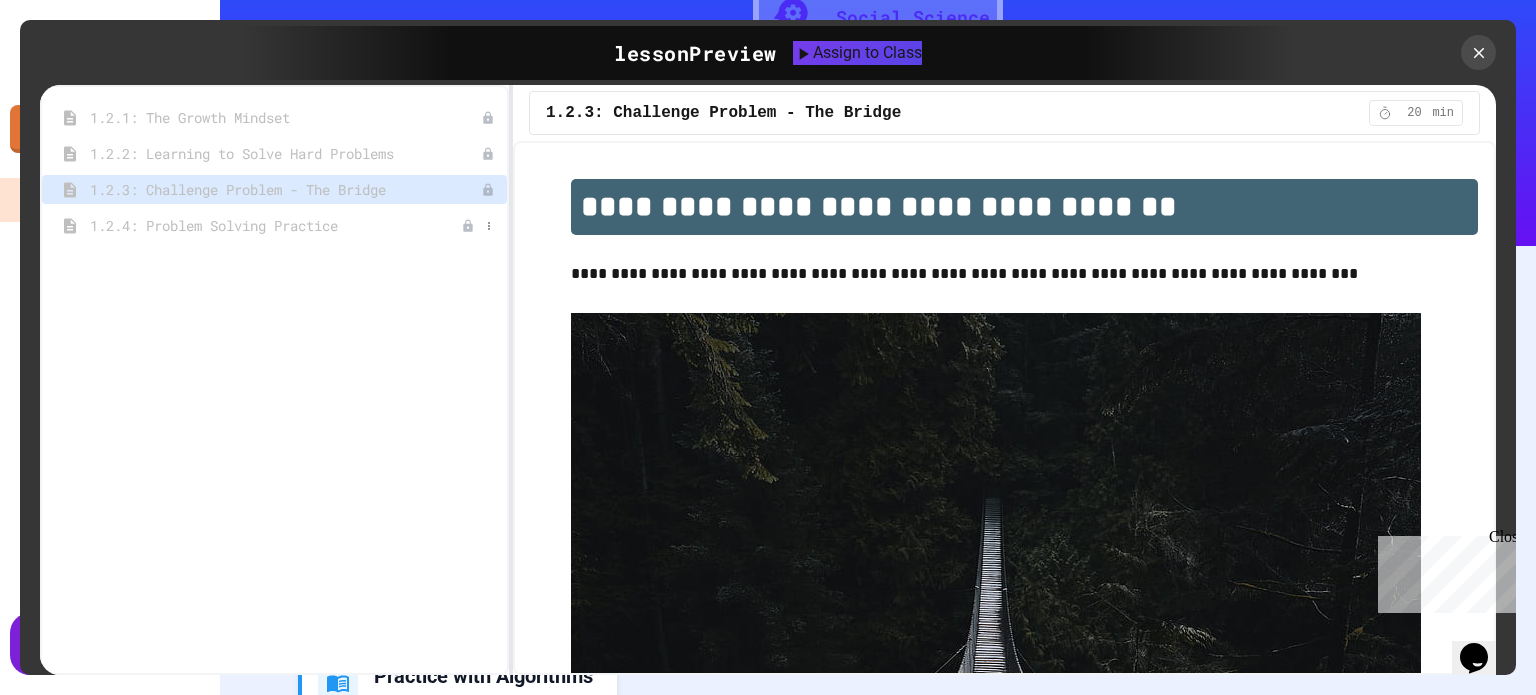 click on "1.2.4: Problem Solving Practice" at bounding box center (275, 225) 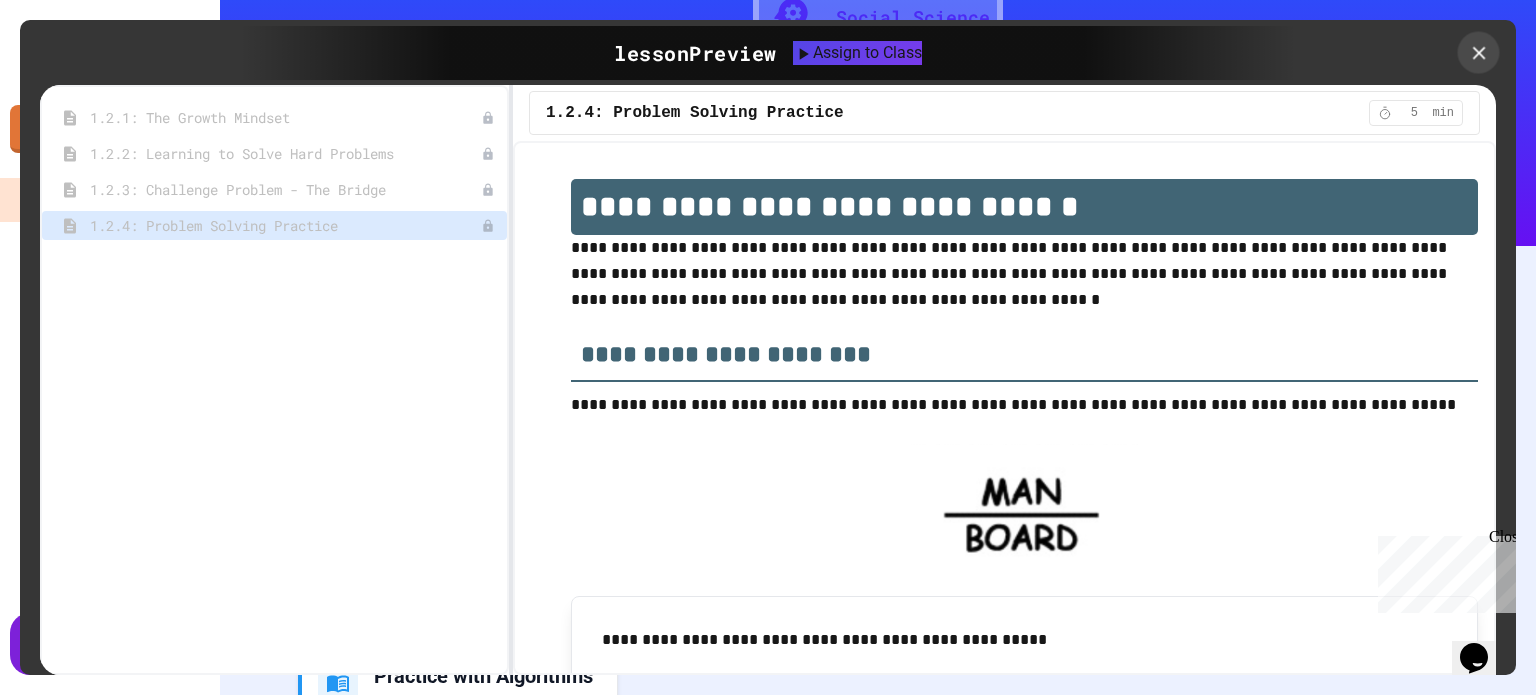 click 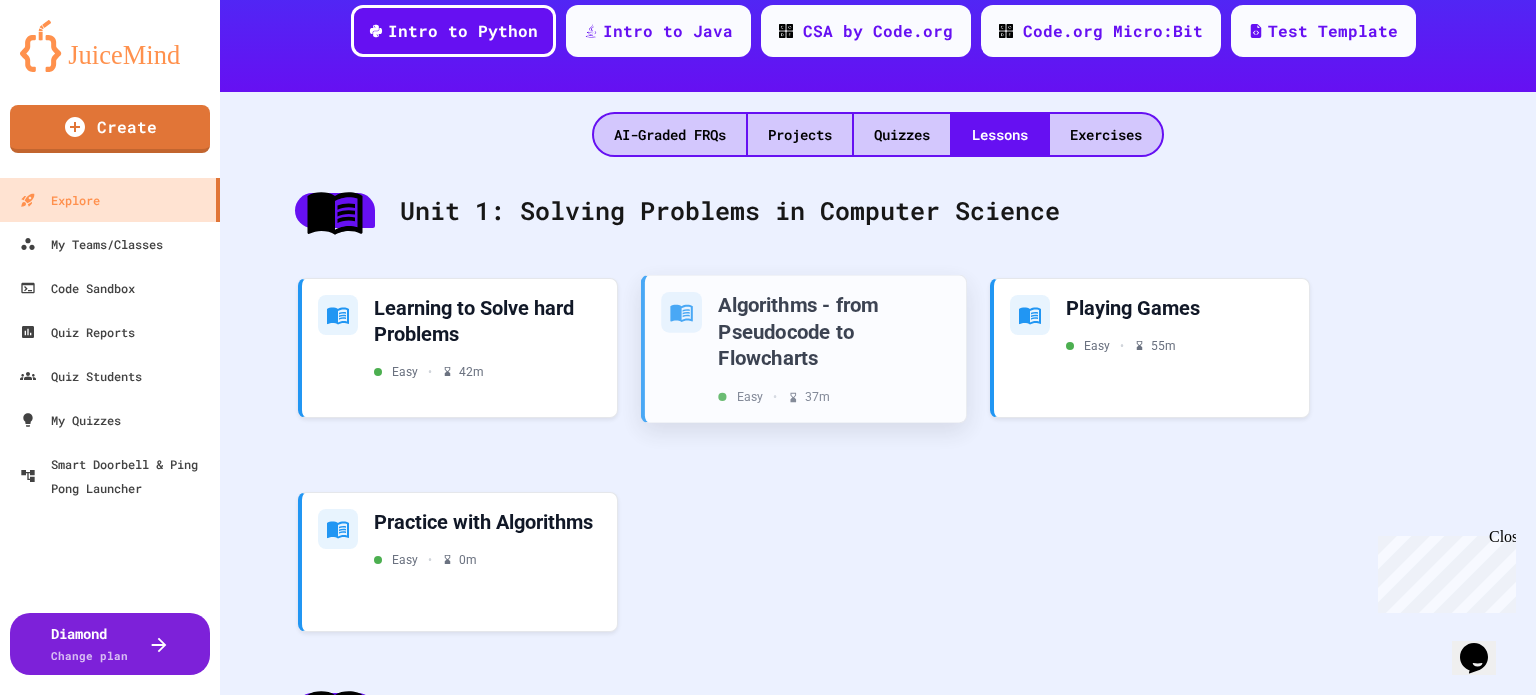 scroll, scrollTop: 364, scrollLeft: 0, axis: vertical 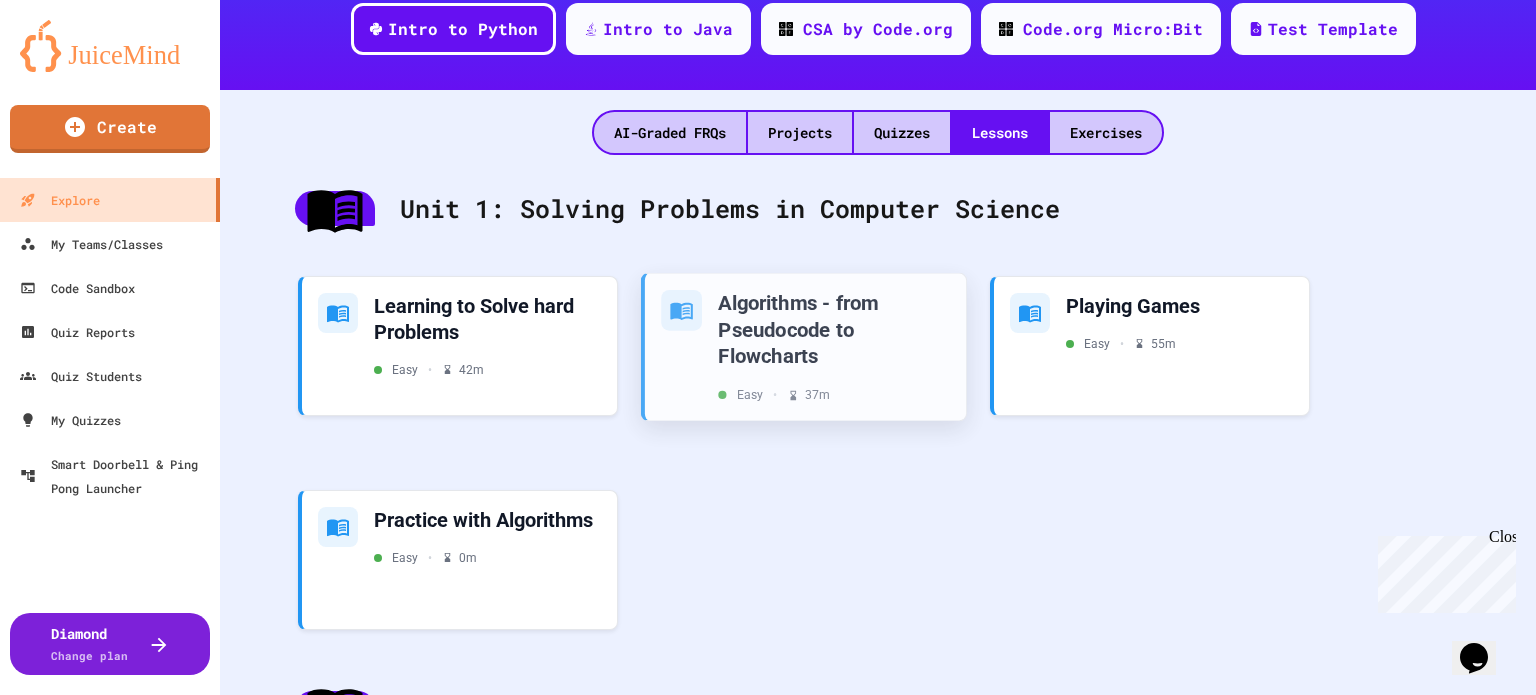 click on "Algorithms - from Pseudocode to Flowcharts" at bounding box center [834, 329] 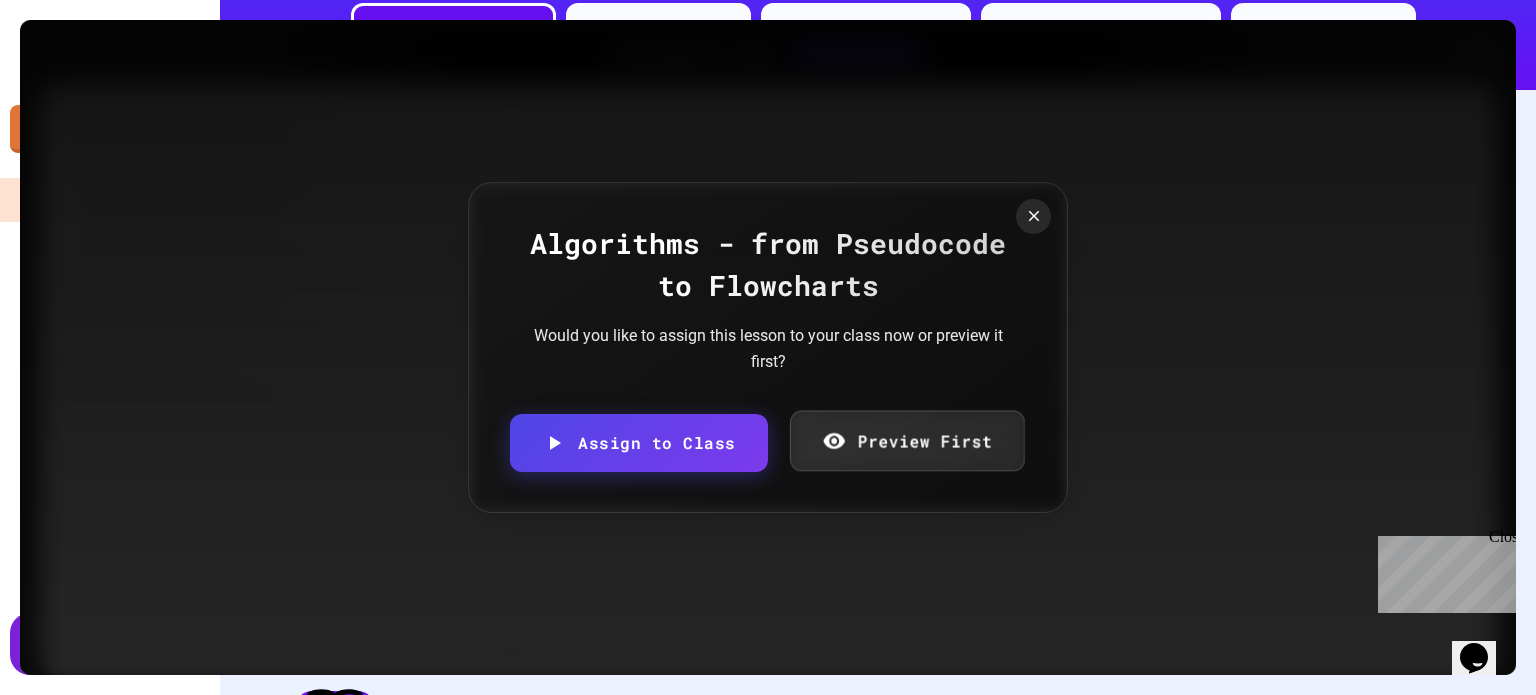 click on "Preview First" at bounding box center (906, 441) 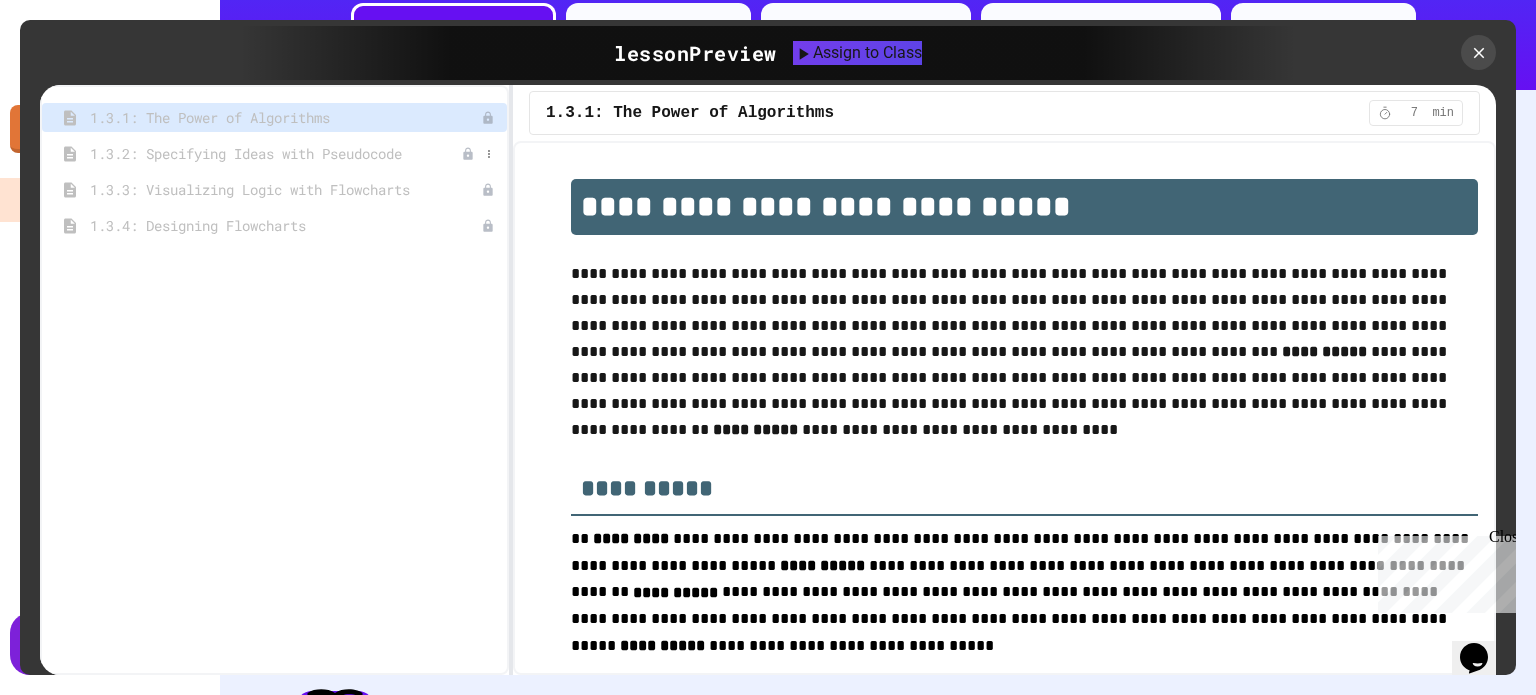 click on "1.3.2: Specifying Ideas with Pseudocode" at bounding box center [275, 153] 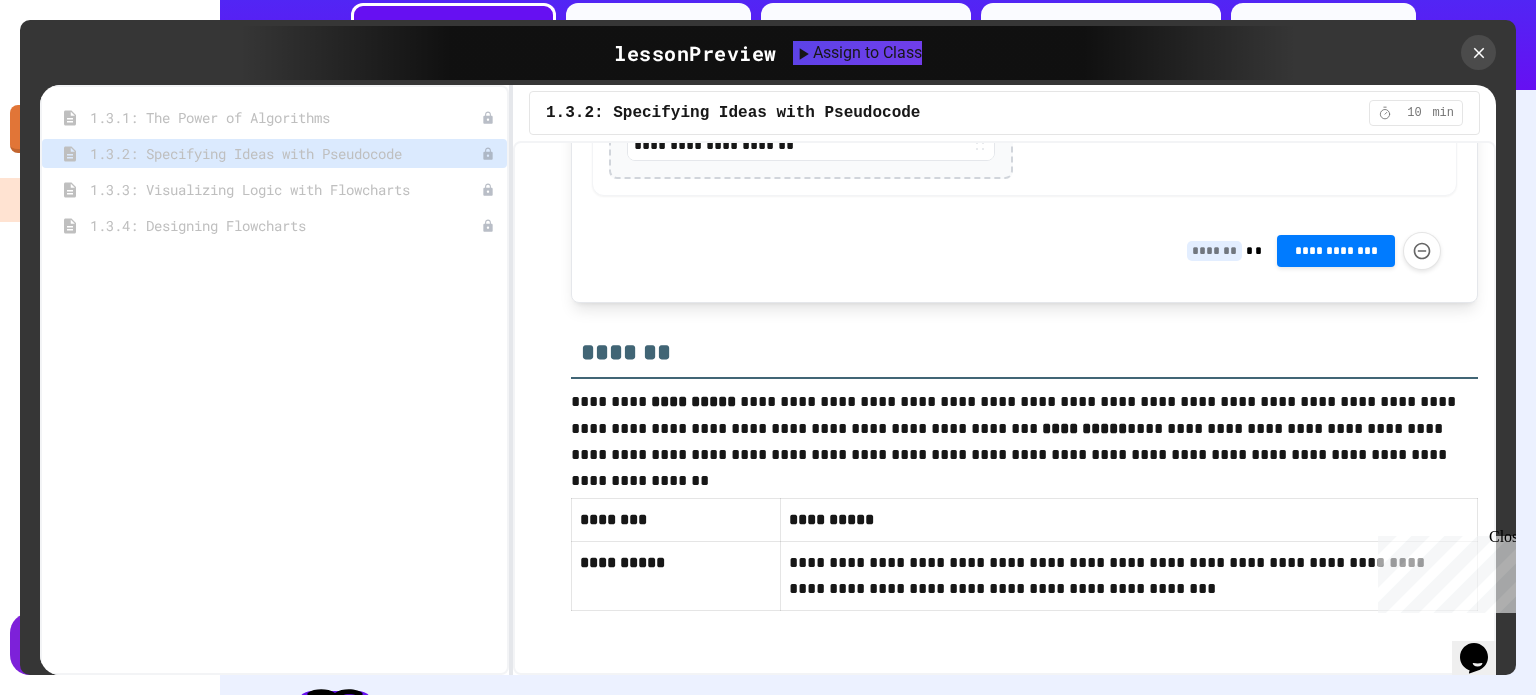 scroll, scrollTop: 4564, scrollLeft: 0, axis: vertical 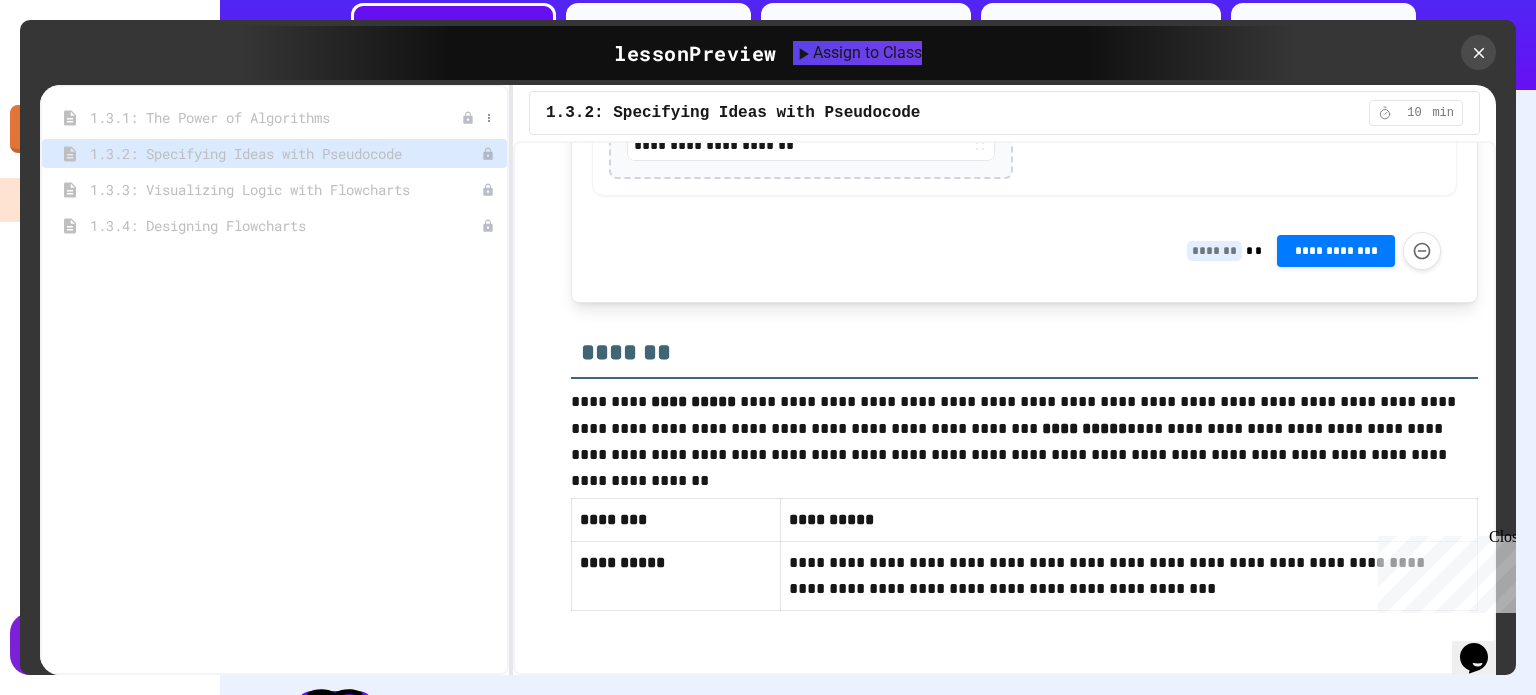 click on "1.3.1: The Power of Algorithms" at bounding box center (275, 117) 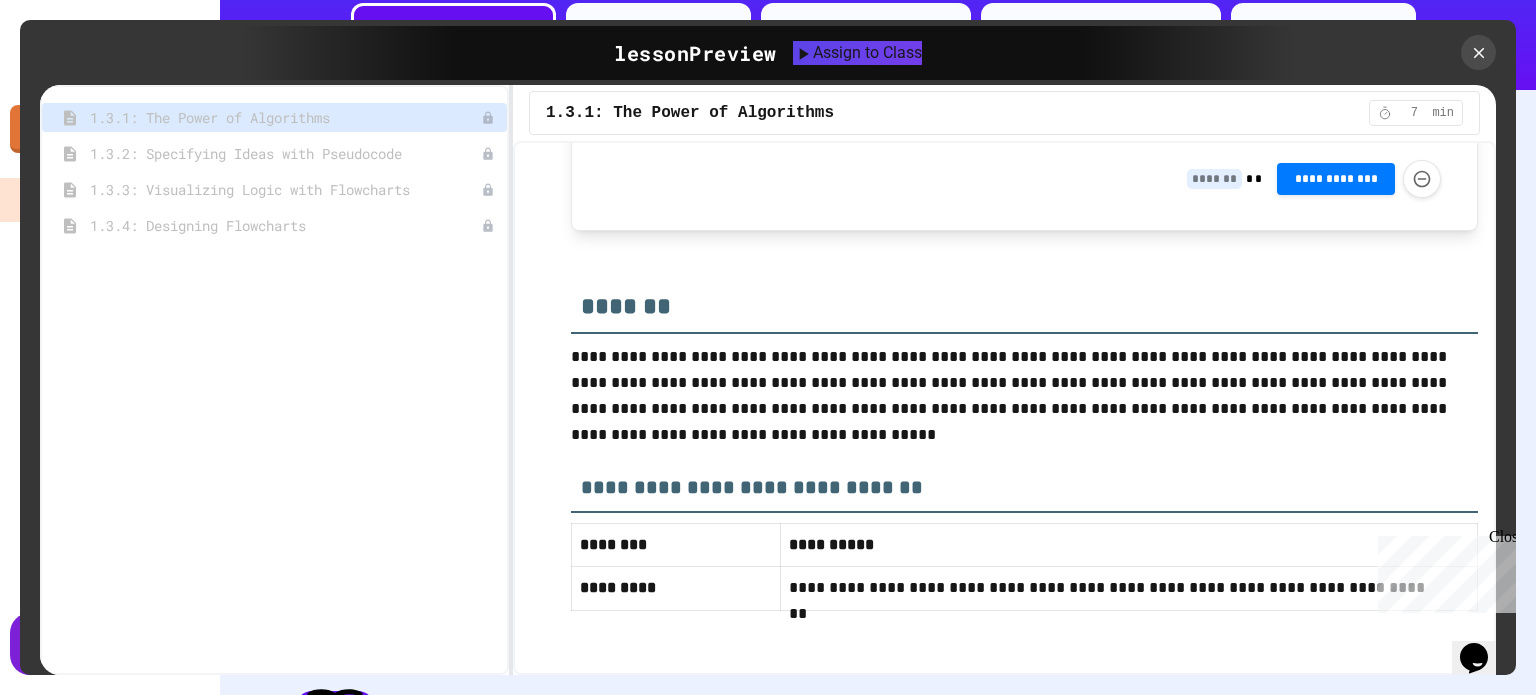 scroll, scrollTop: 4130, scrollLeft: 0, axis: vertical 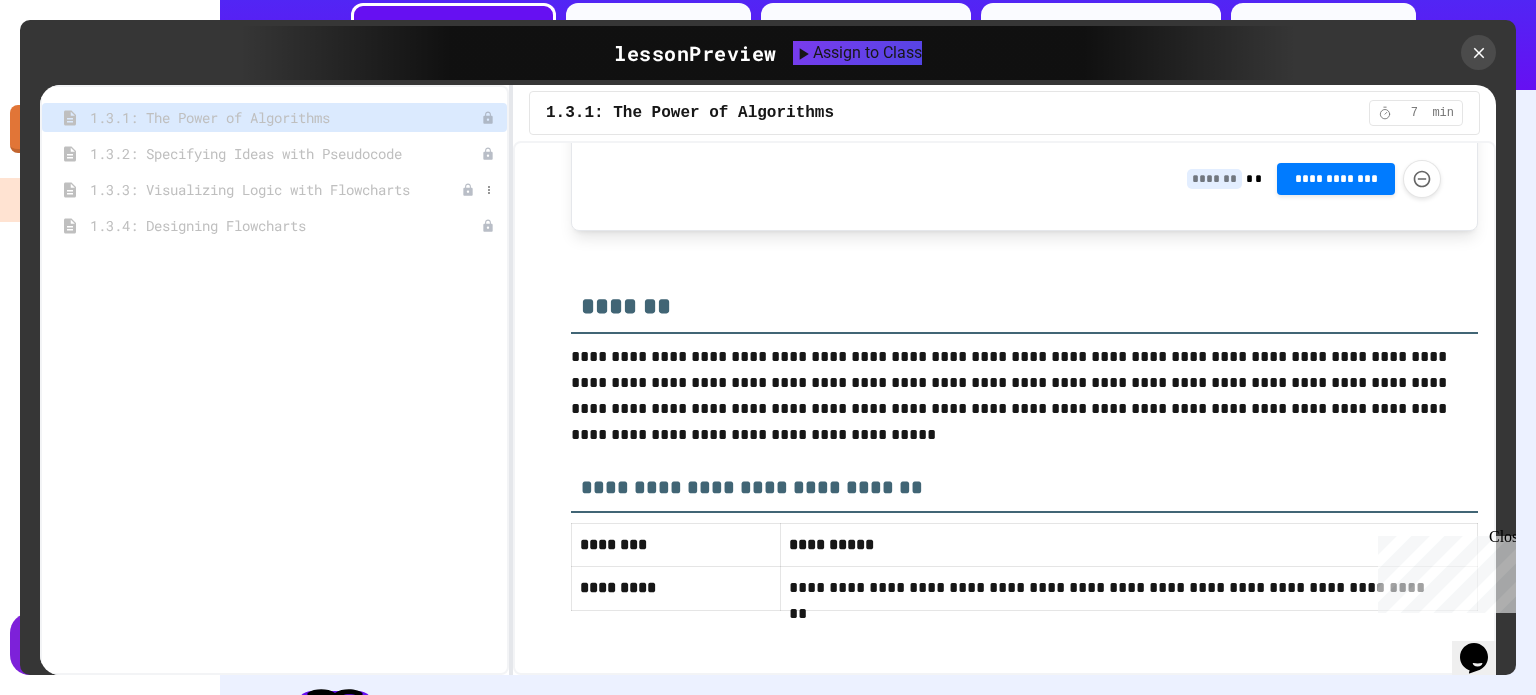 click on "1.3.3: Visualizing Logic with Flowcharts" at bounding box center (275, 189) 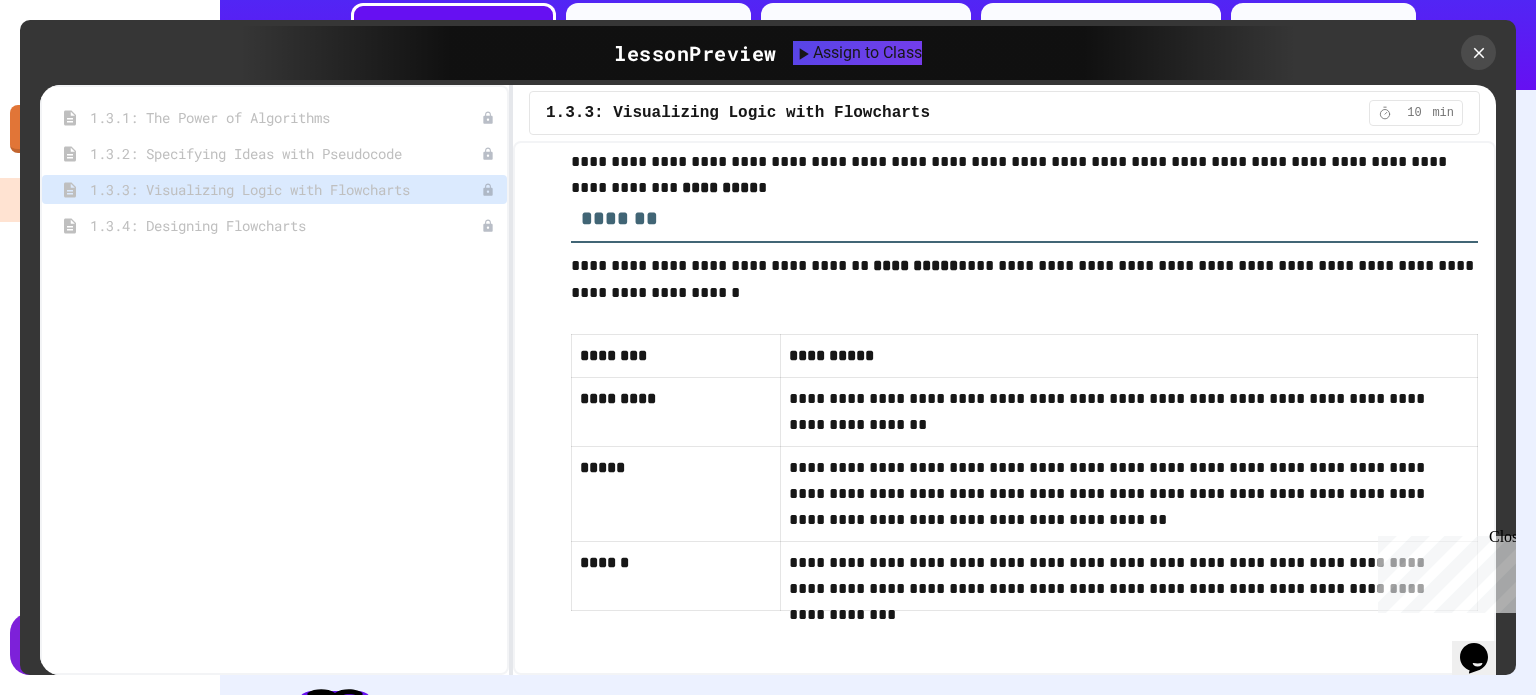 scroll, scrollTop: 9297, scrollLeft: 0, axis: vertical 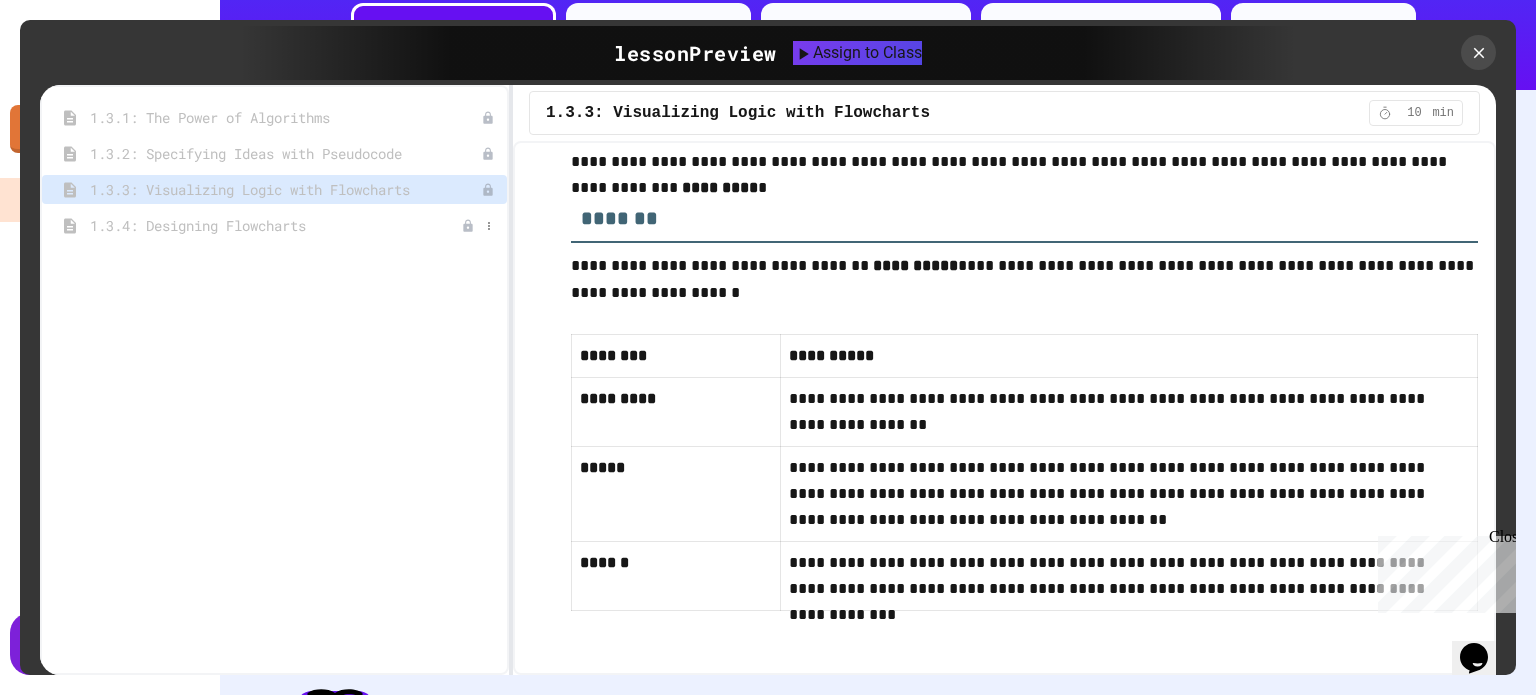 click on "1.3.4: Designing Flowcharts" at bounding box center [275, 225] 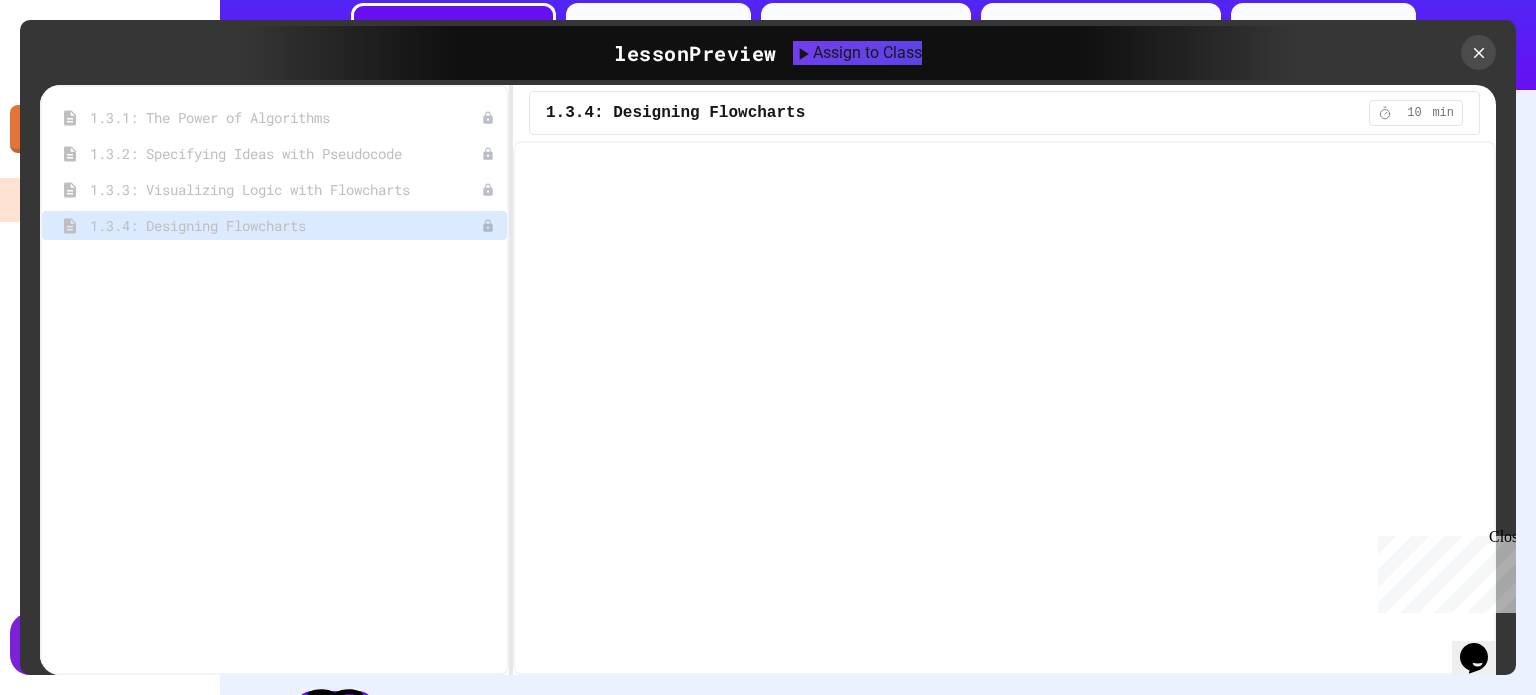 scroll, scrollTop: 0, scrollLeft: 0, axis: both 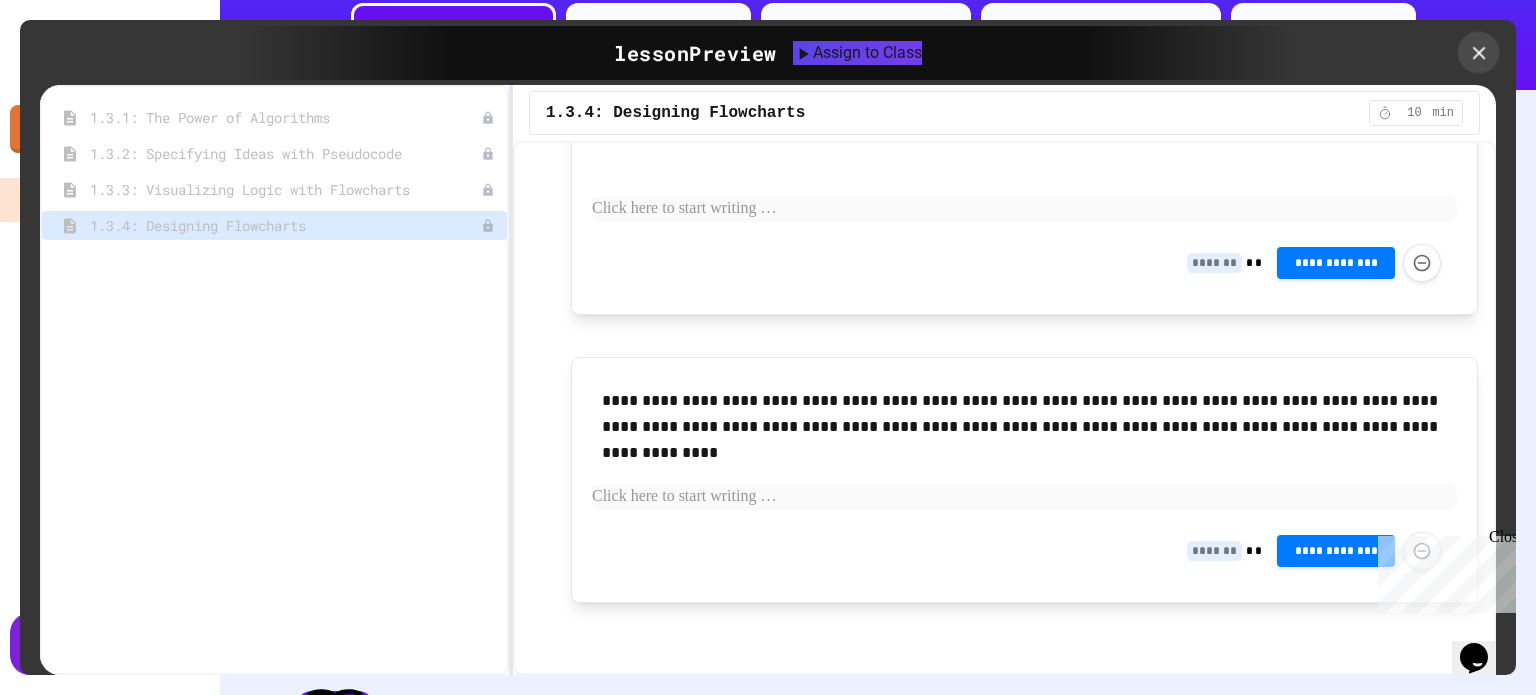 click 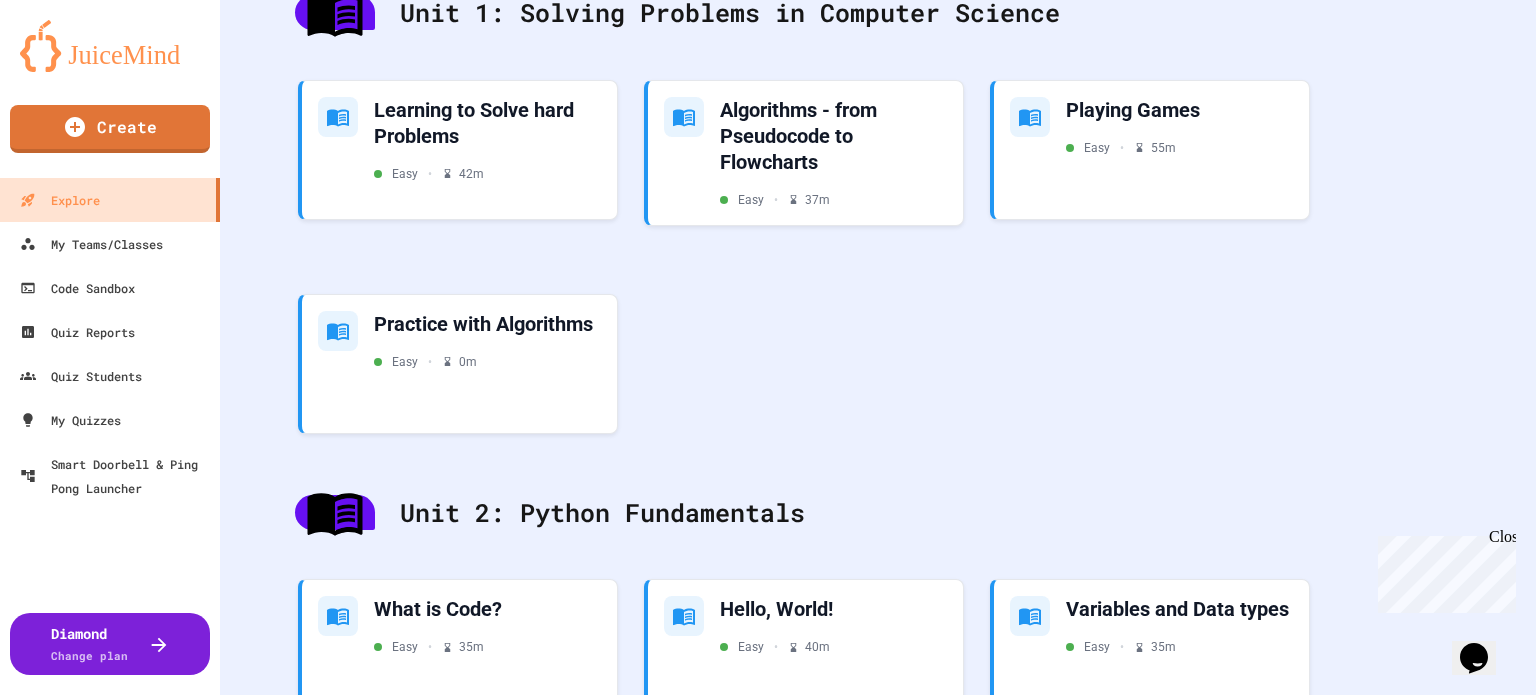 scroll, scrollTop: 560, scrollLeft: 0, axis: vertical 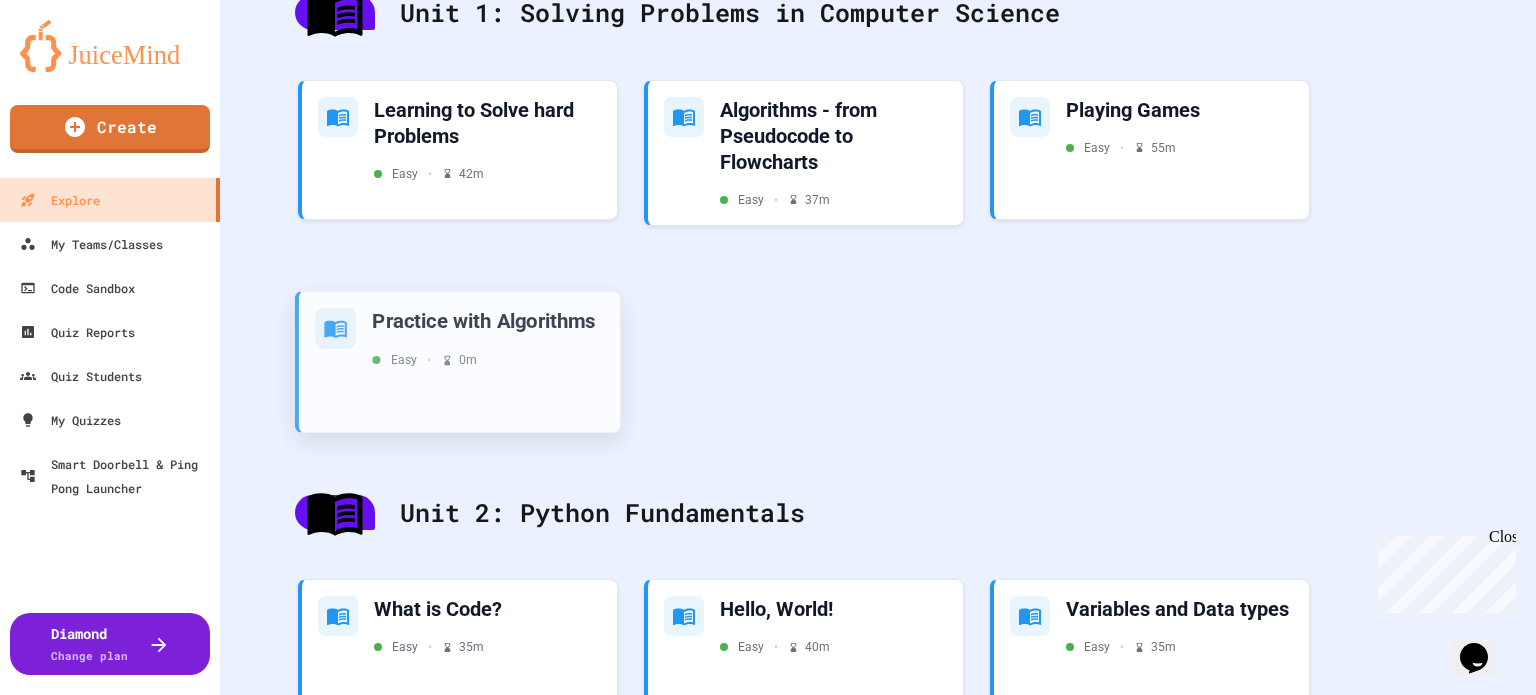 click on "Practice with Algorithms Easy • 0 m" at bounding box center (488, 337) 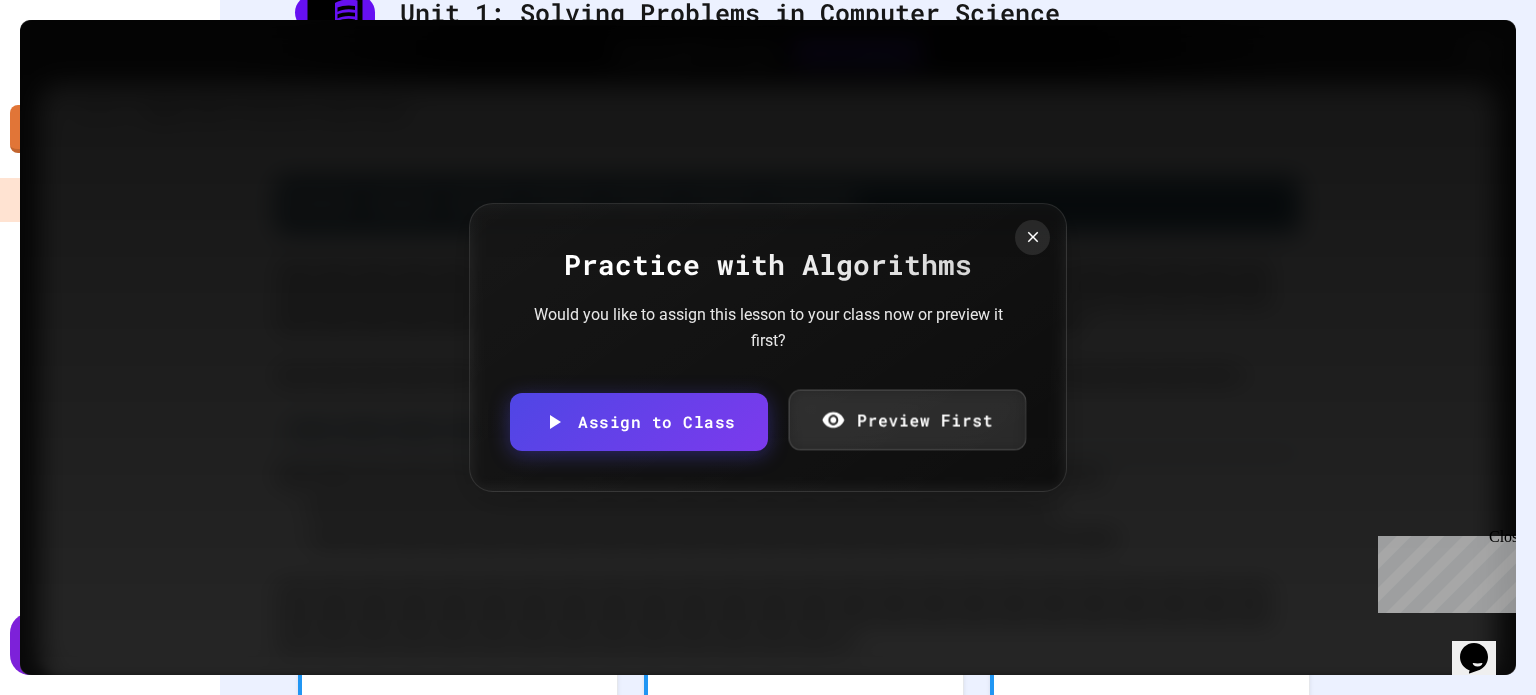click 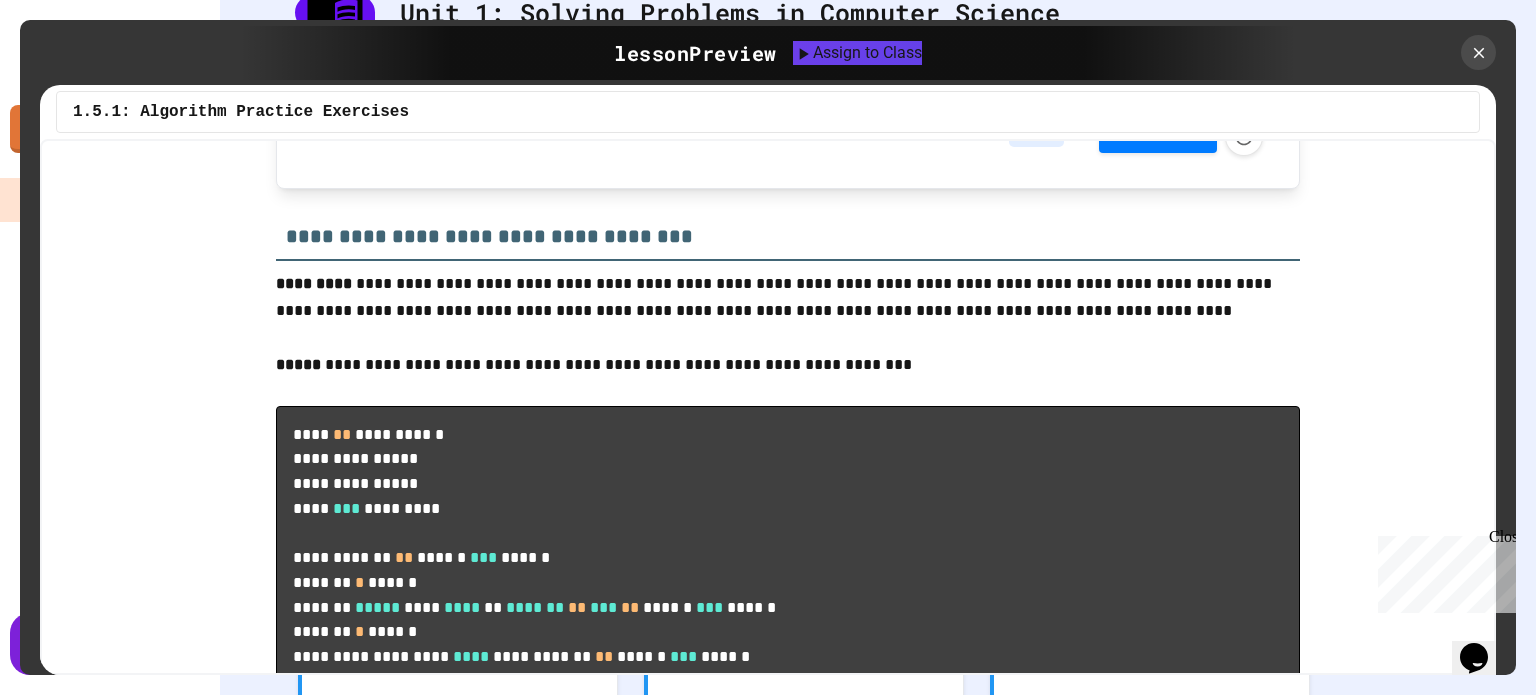 scroll, scrollTop: 614, scrollLeft: 0, axis: vertical 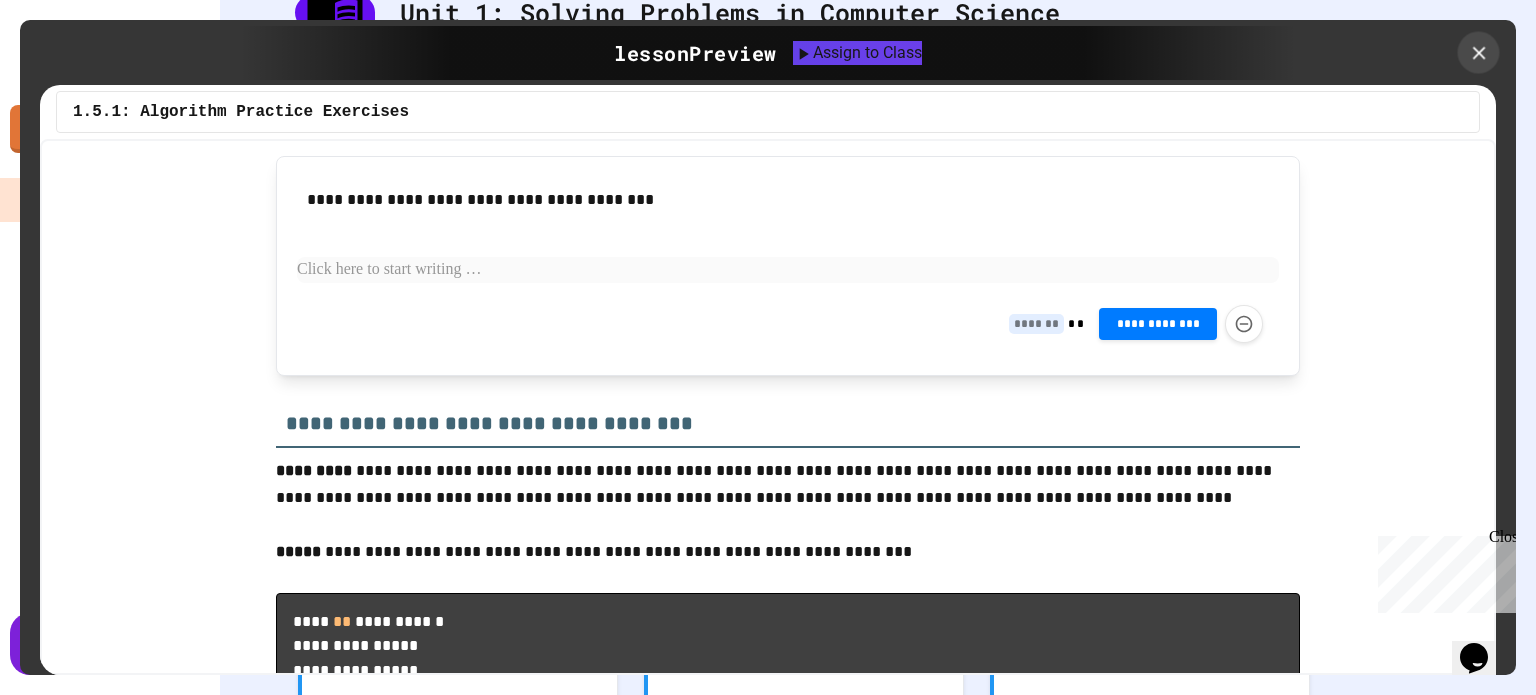 click 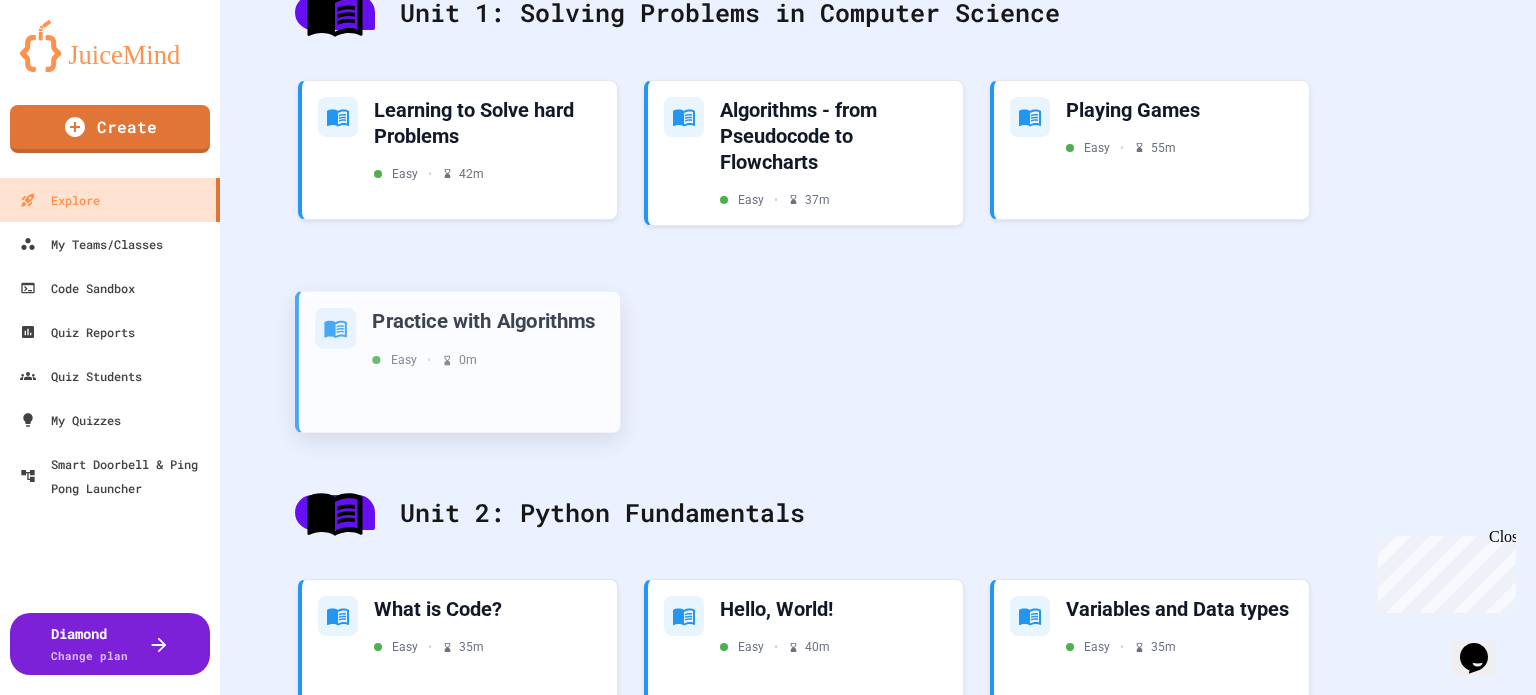 click on "Practice with Algorithms" at bounding box center (488, 320) 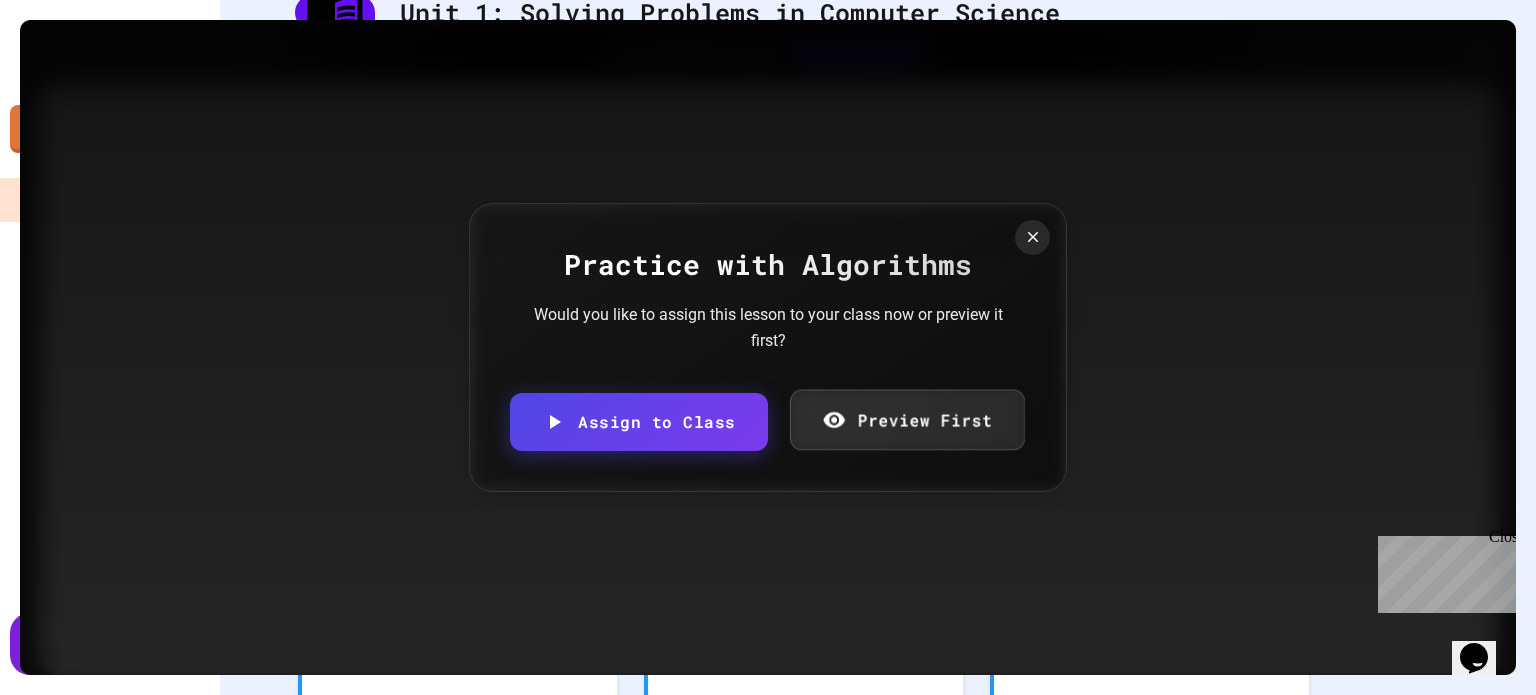 click on "Preview First" at bounding box center [906, 420] 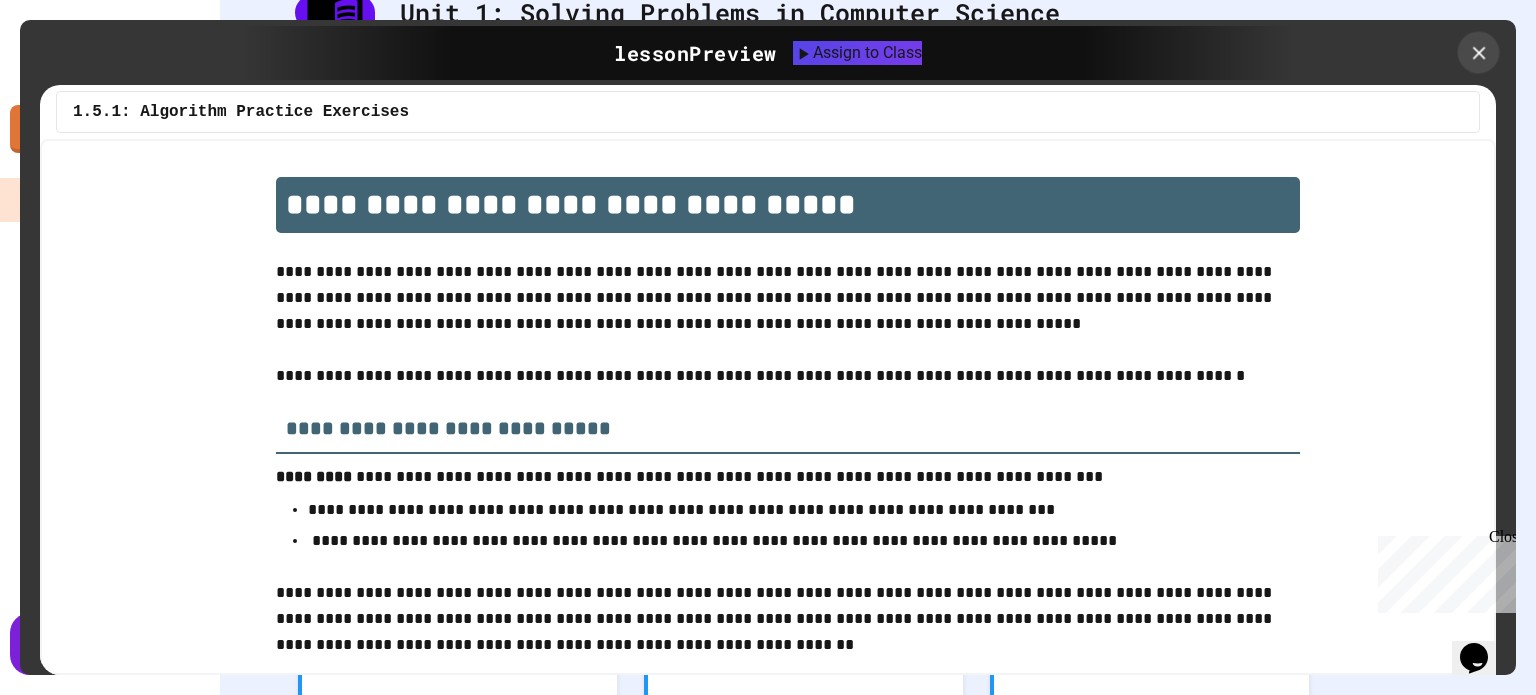 click 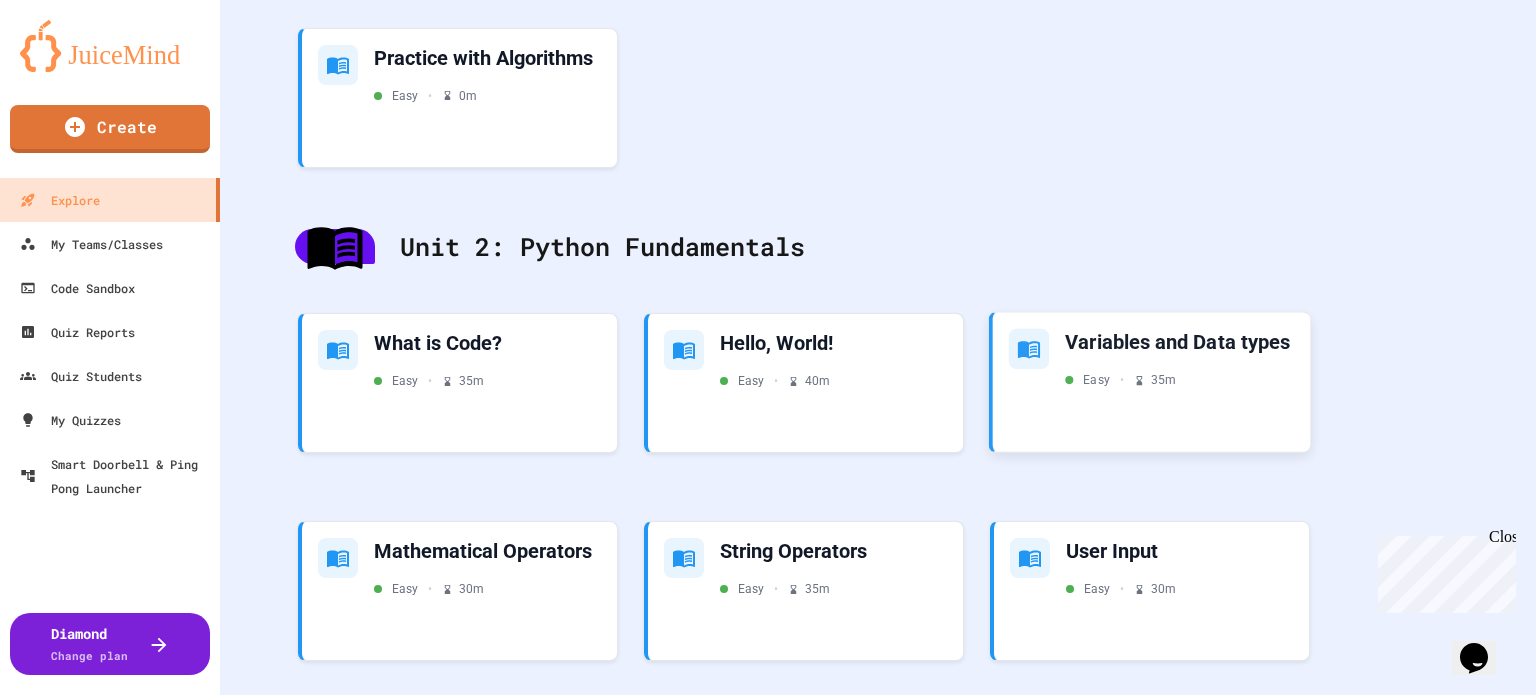 scroll, scrollTop: 827, scrollLeft: 0, axis: vertical 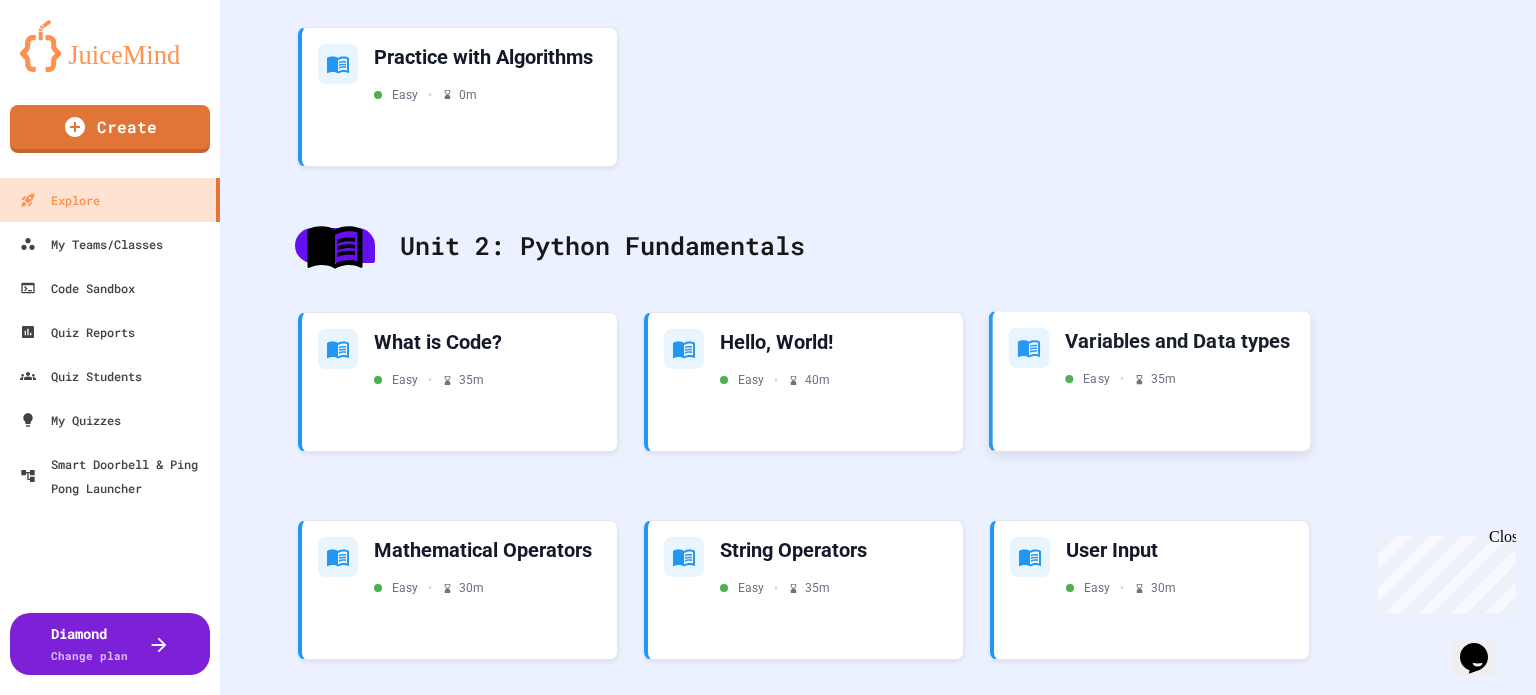 click on "Variables and Data types Easy • 35 m" at bounding box center (1152, 381) 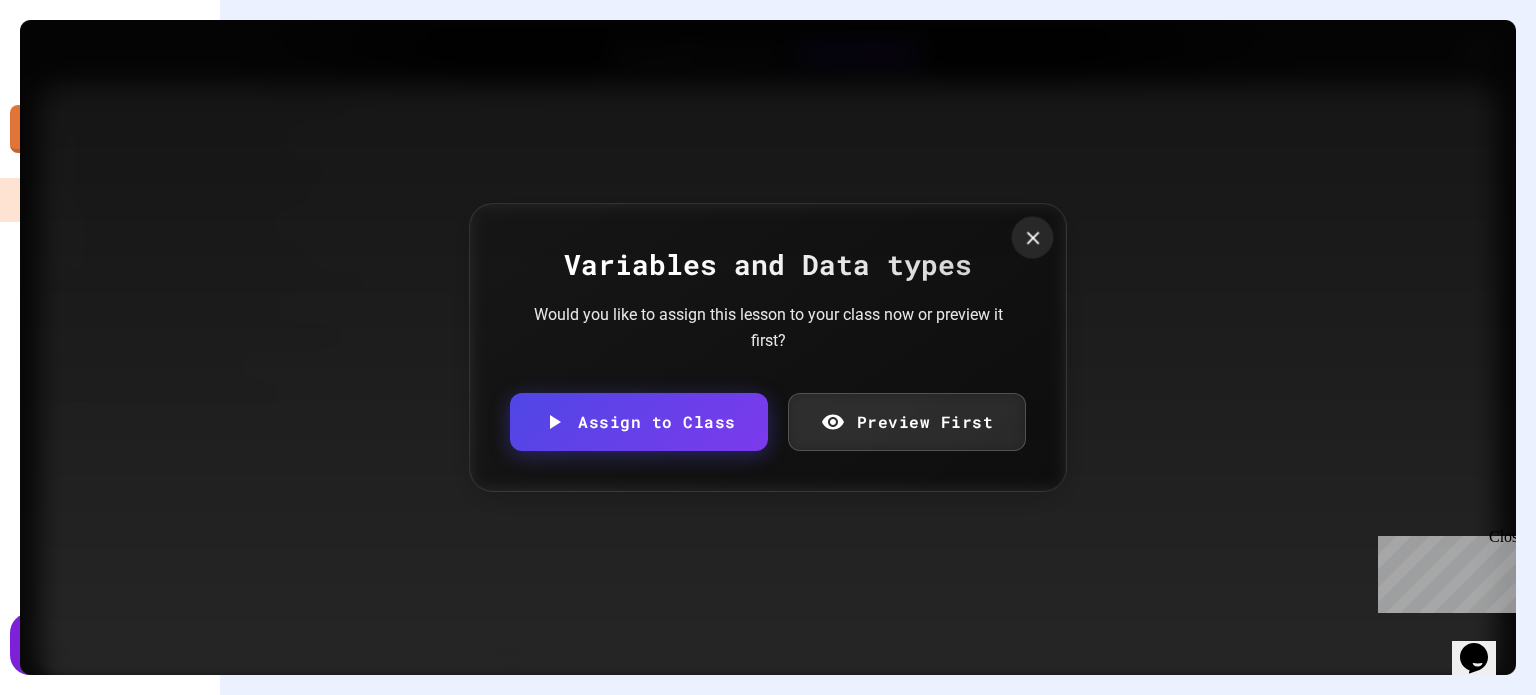 click 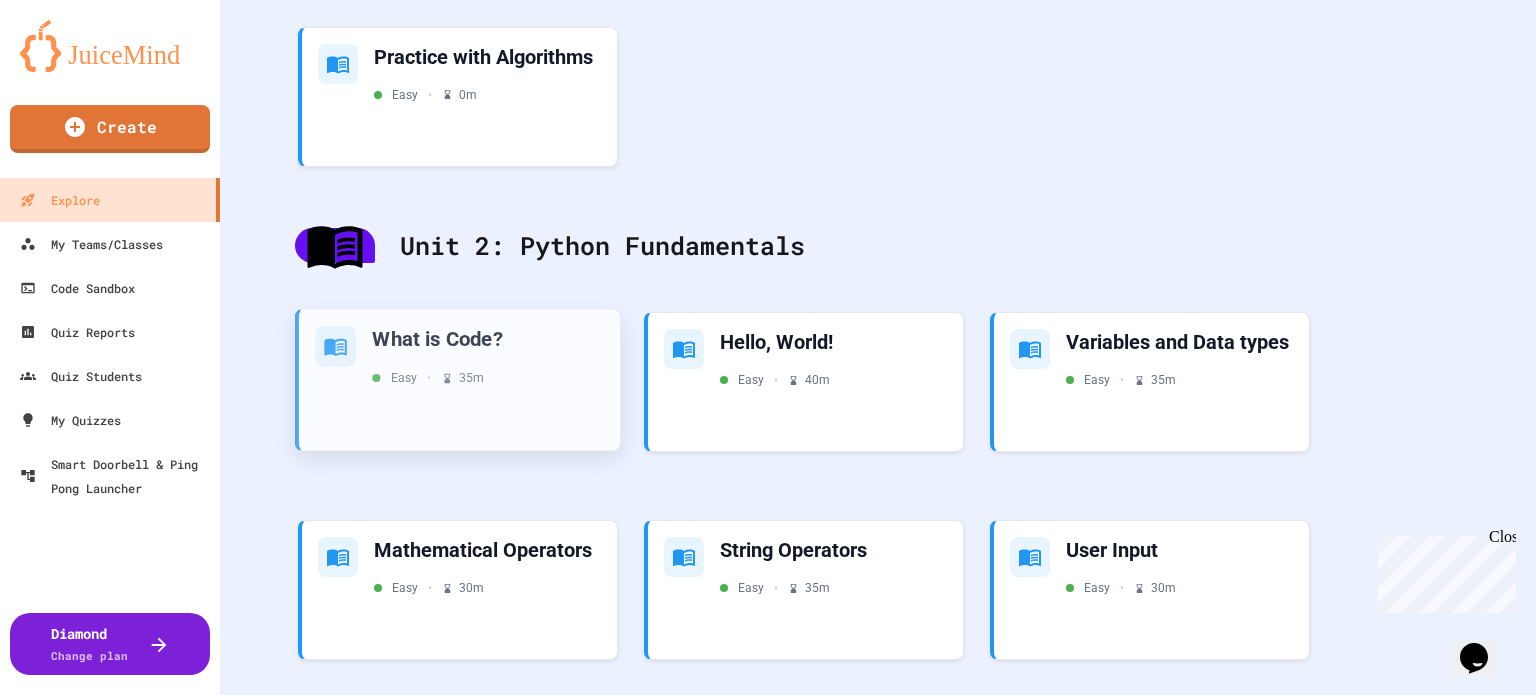 click on "Easy • 35 m" at bounding box center [488, 378] 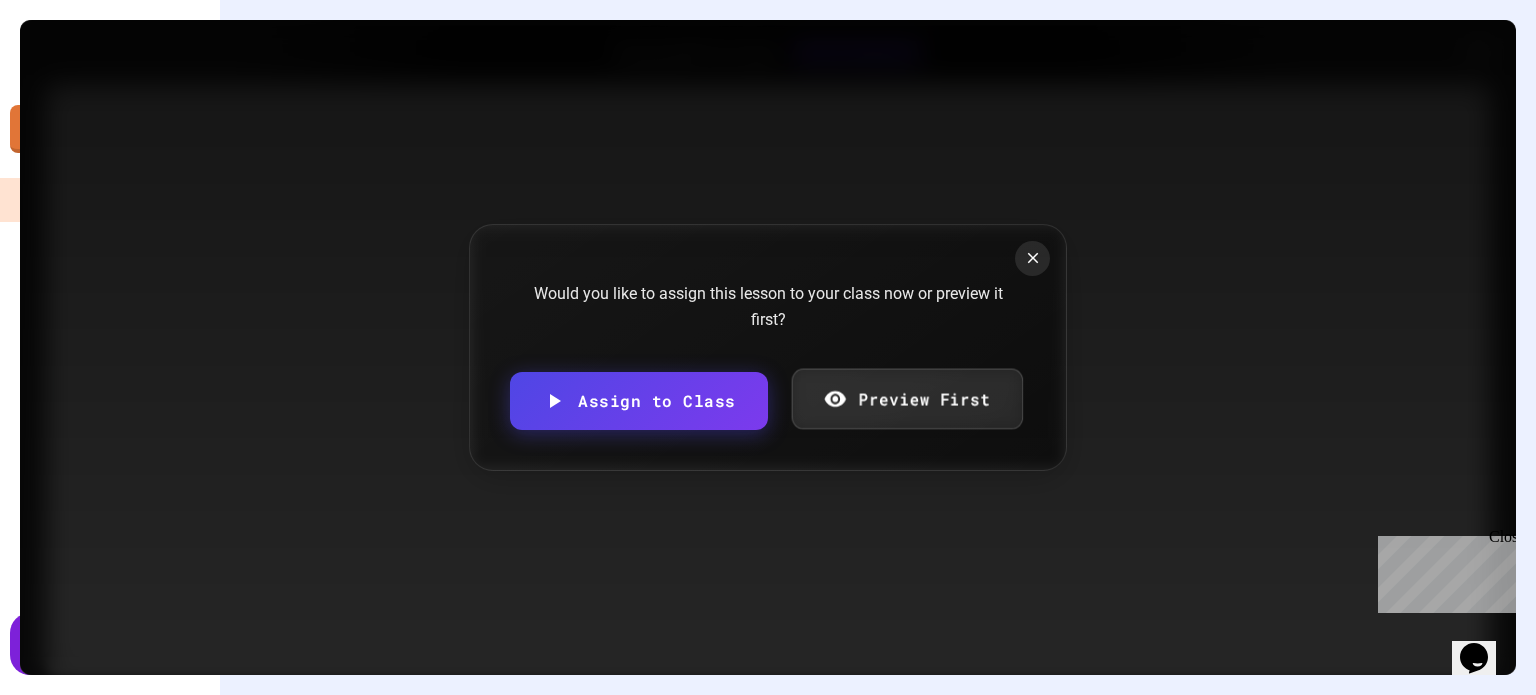 click on "Preview First" at bounding box center [906, 399] 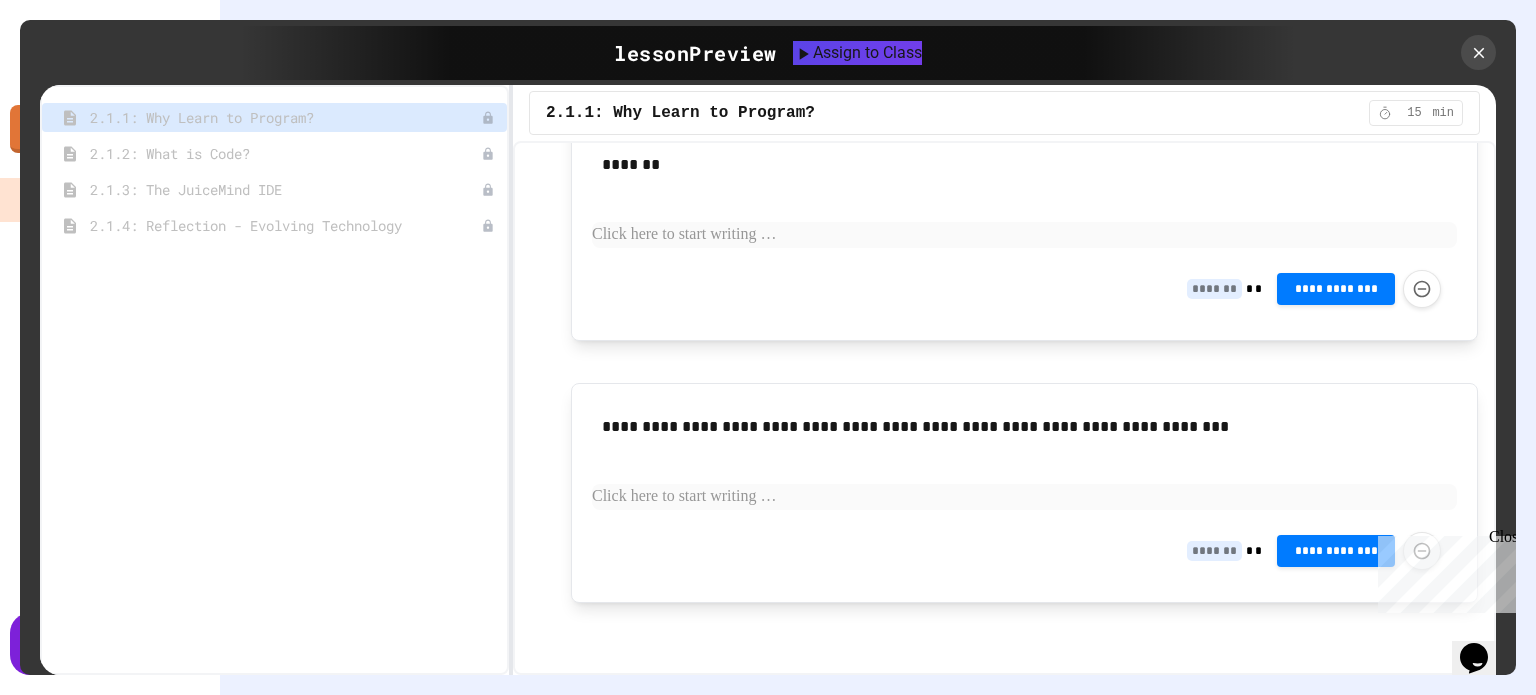 scroll, scrollTop: 1183, scrollLeft: 0, axis: vertical 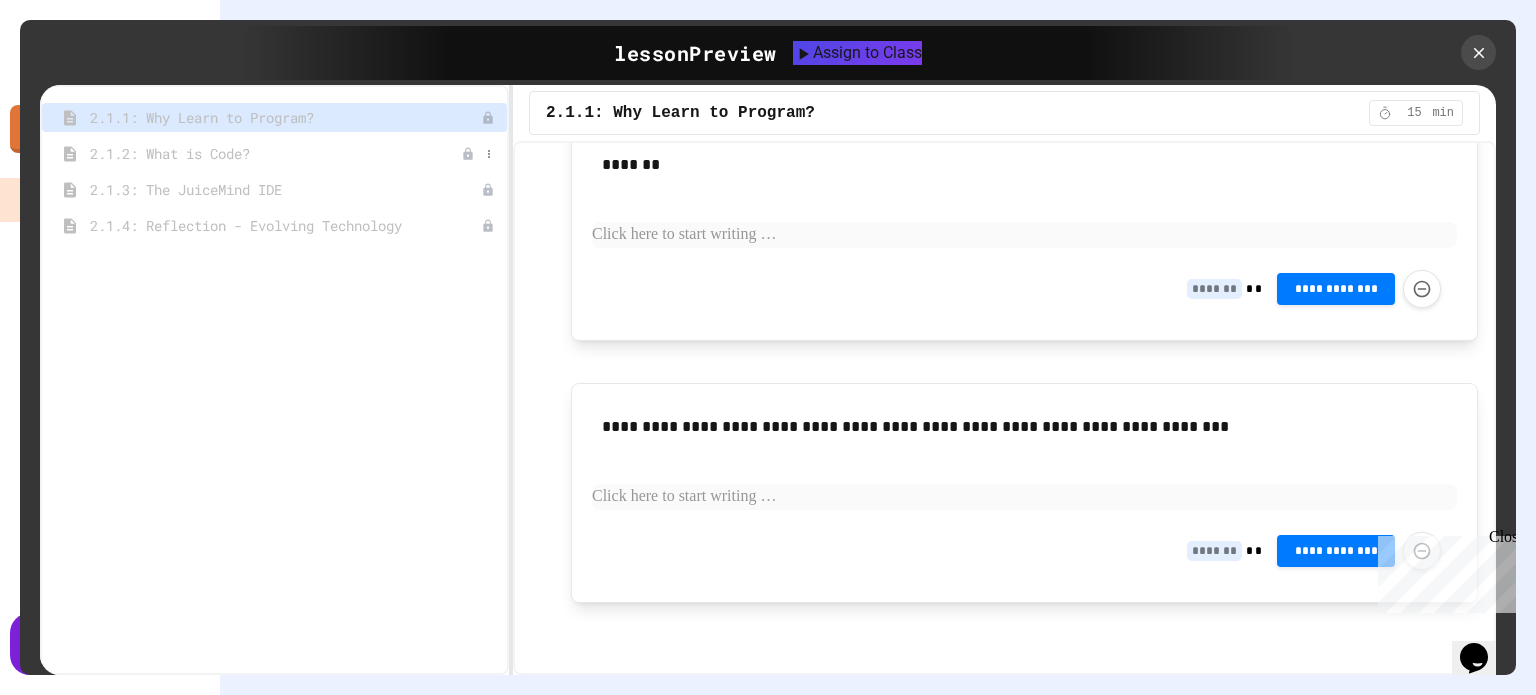 click on "2.1.2: What is Code?" at bounding box center [275, 153] 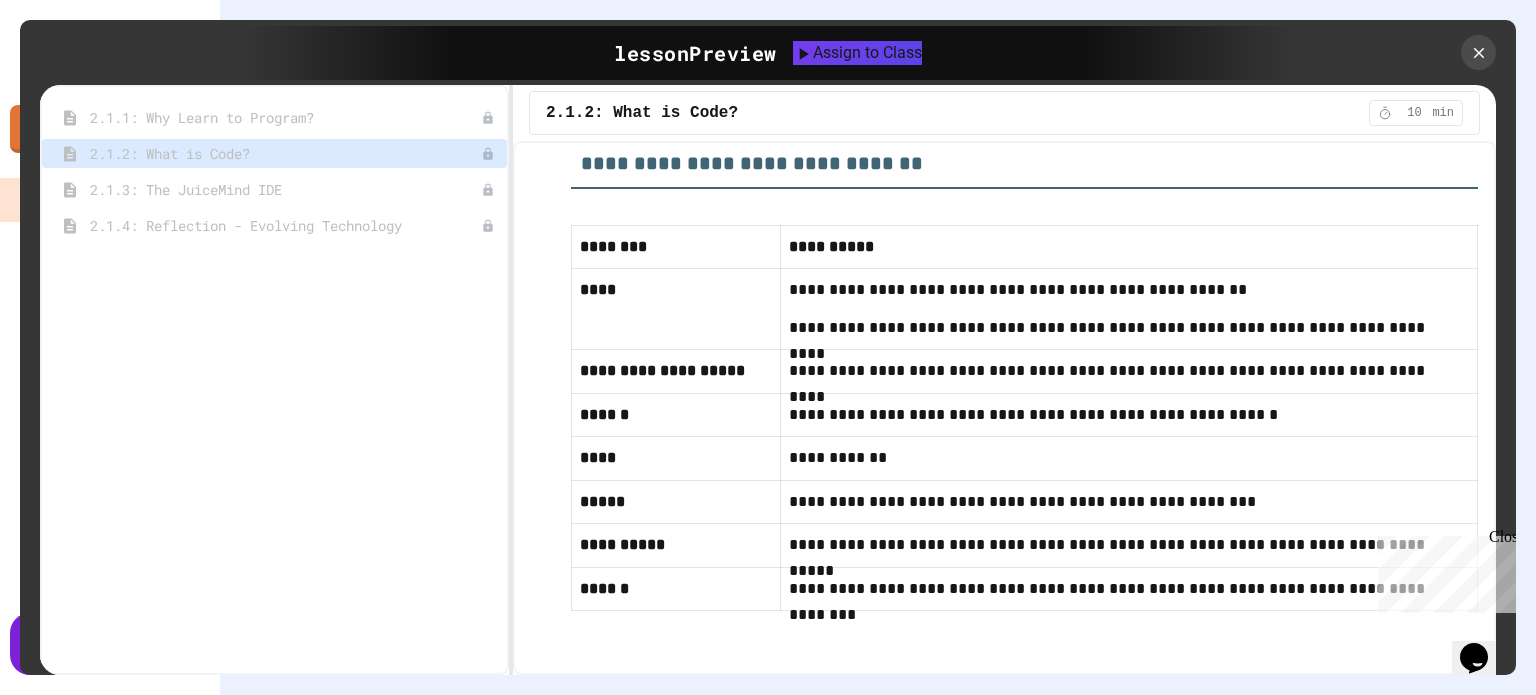 scroll, scrollTop: 10565, scrollLeft: 0, axis: vertical 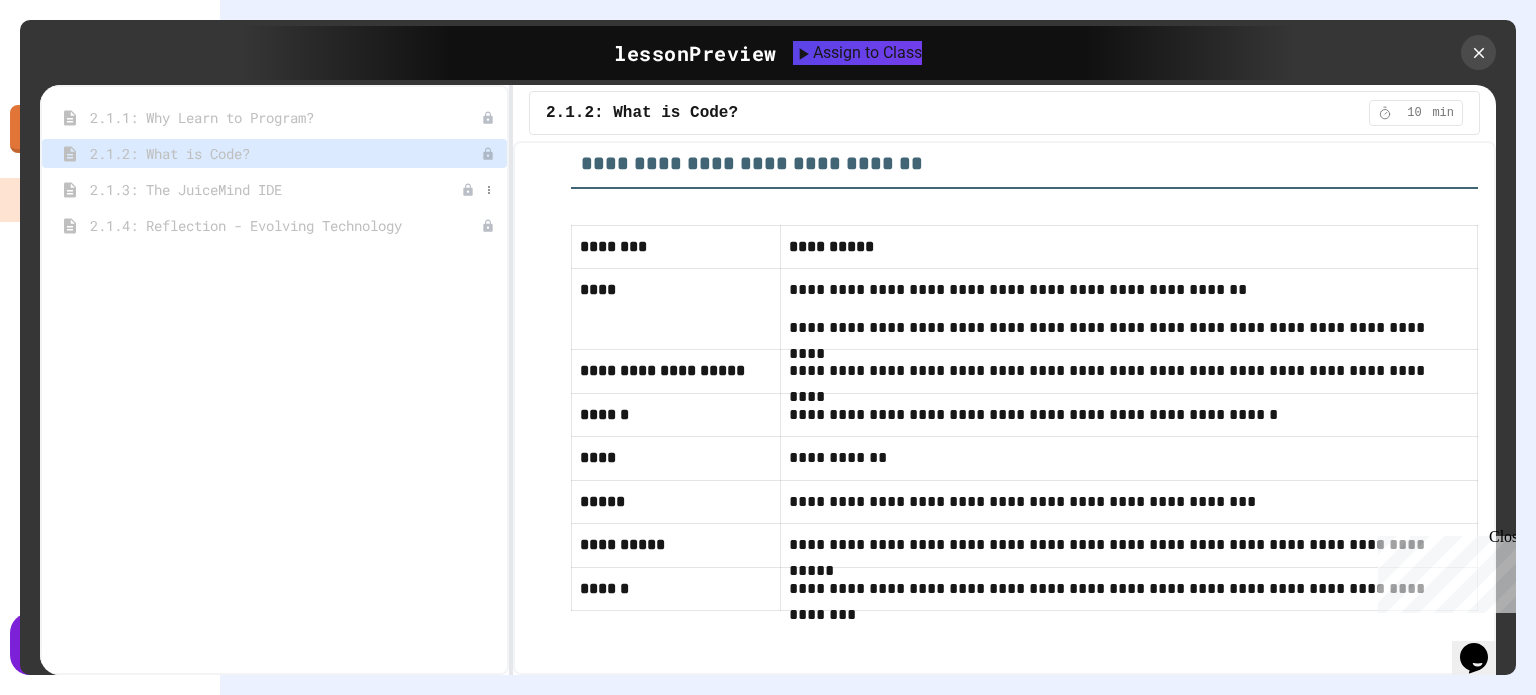 click on "2.1.3: The JuiceMind IDE" at bounding box center (275, 189) 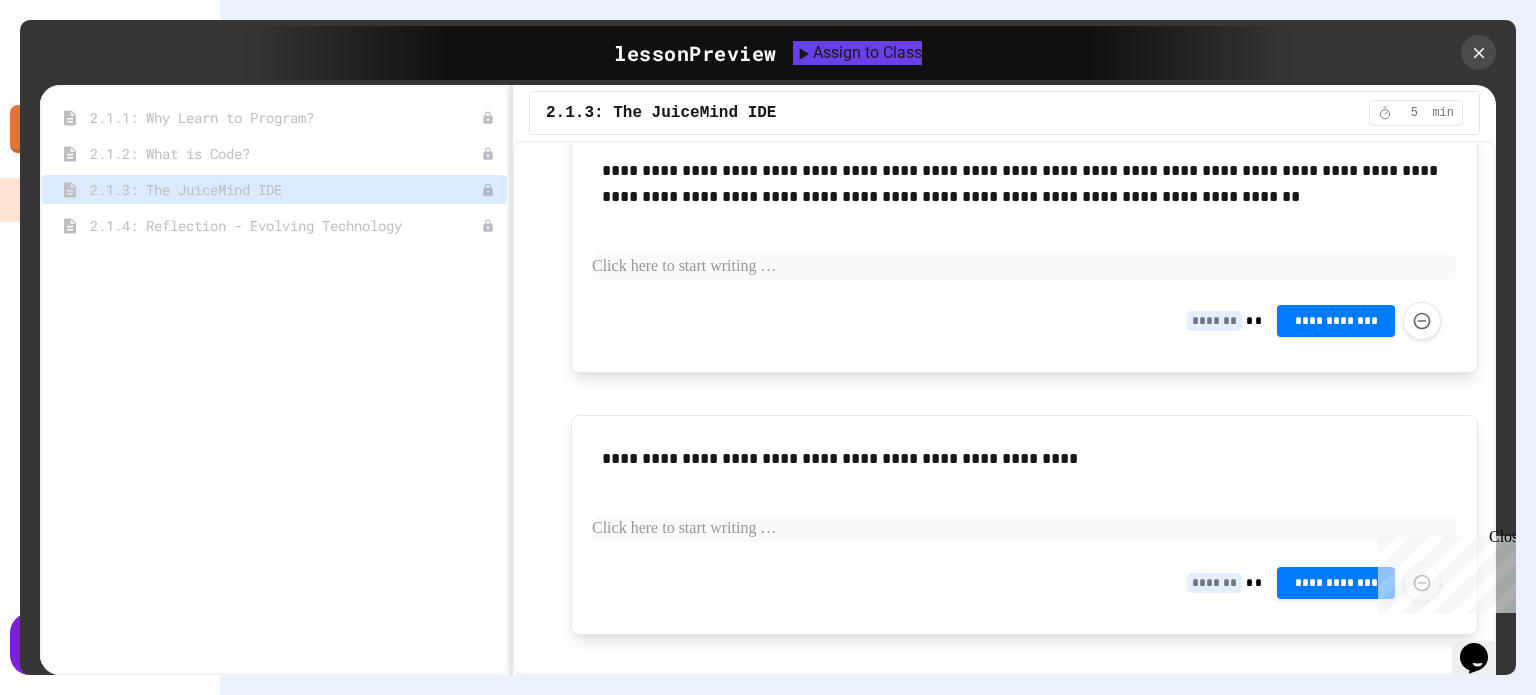 scroll, scrollTop: 1566, scrollLeft: 0, axis: vertical 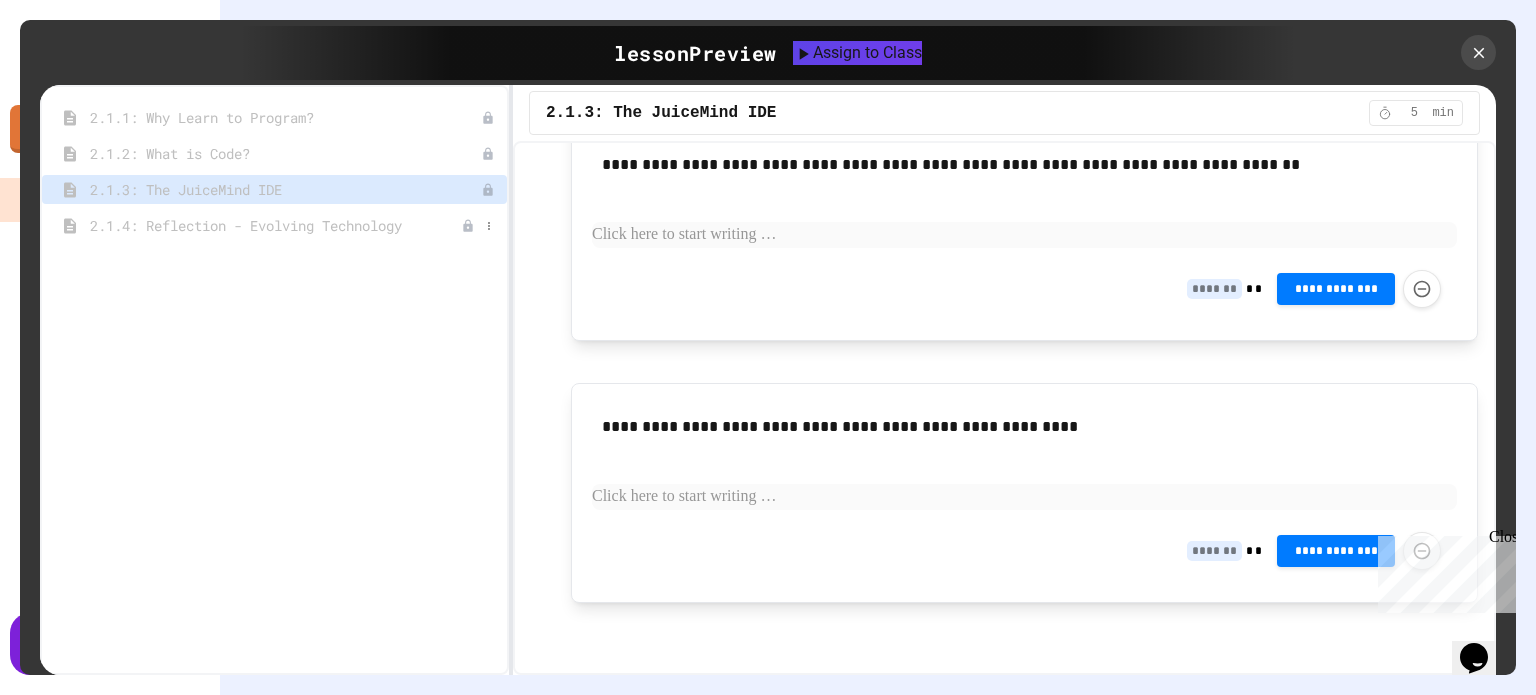 click on "2.1.4: Reflection - Evolving Technology" at bounding box center [275, 225] 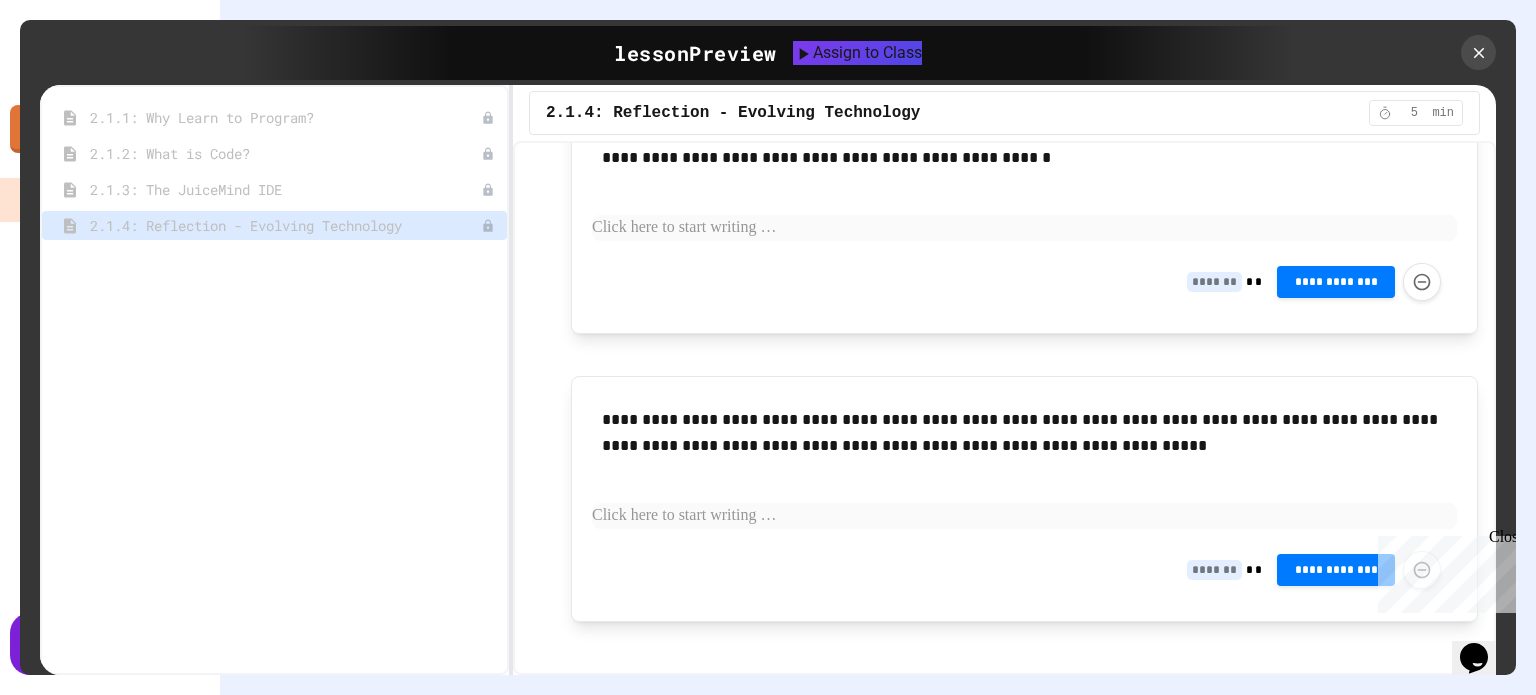 scroll, scrollTop: 1200, scrollLeft: 0, axis: vertical 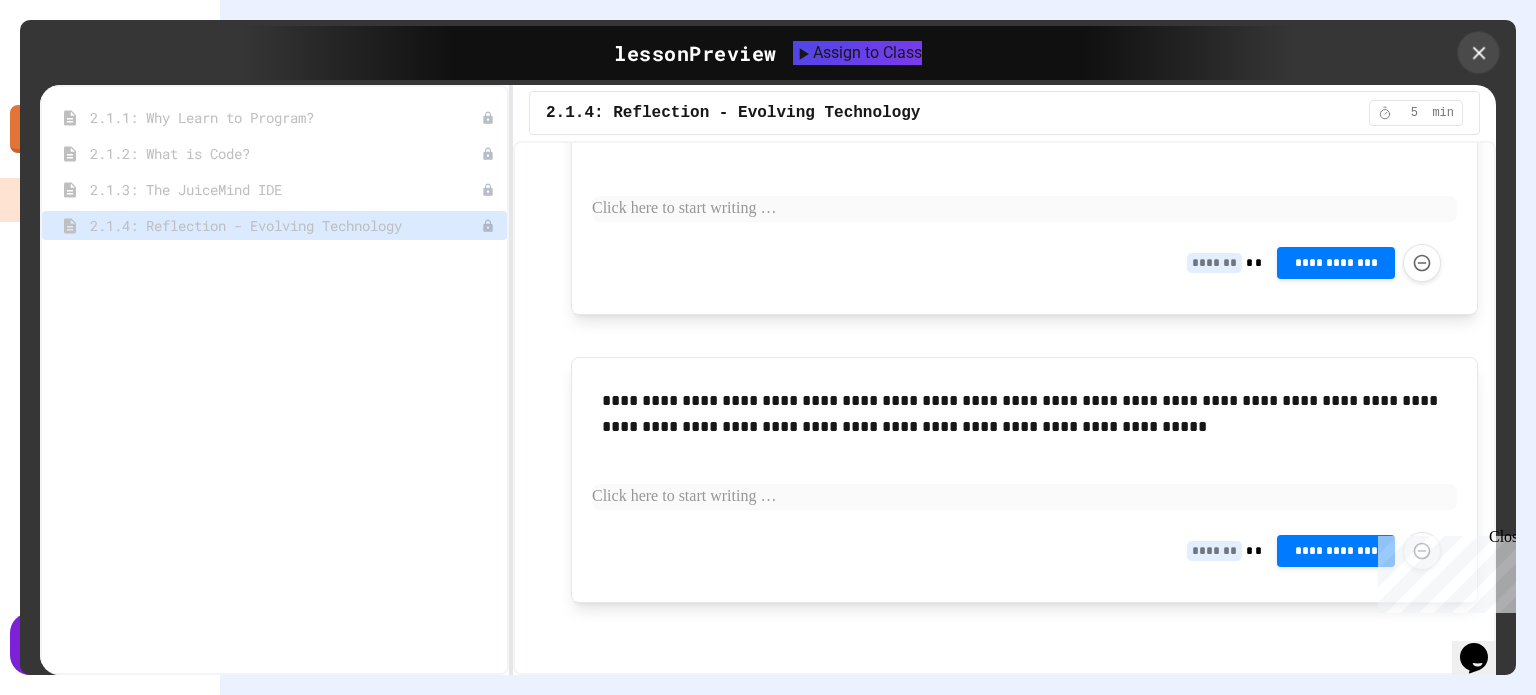 click 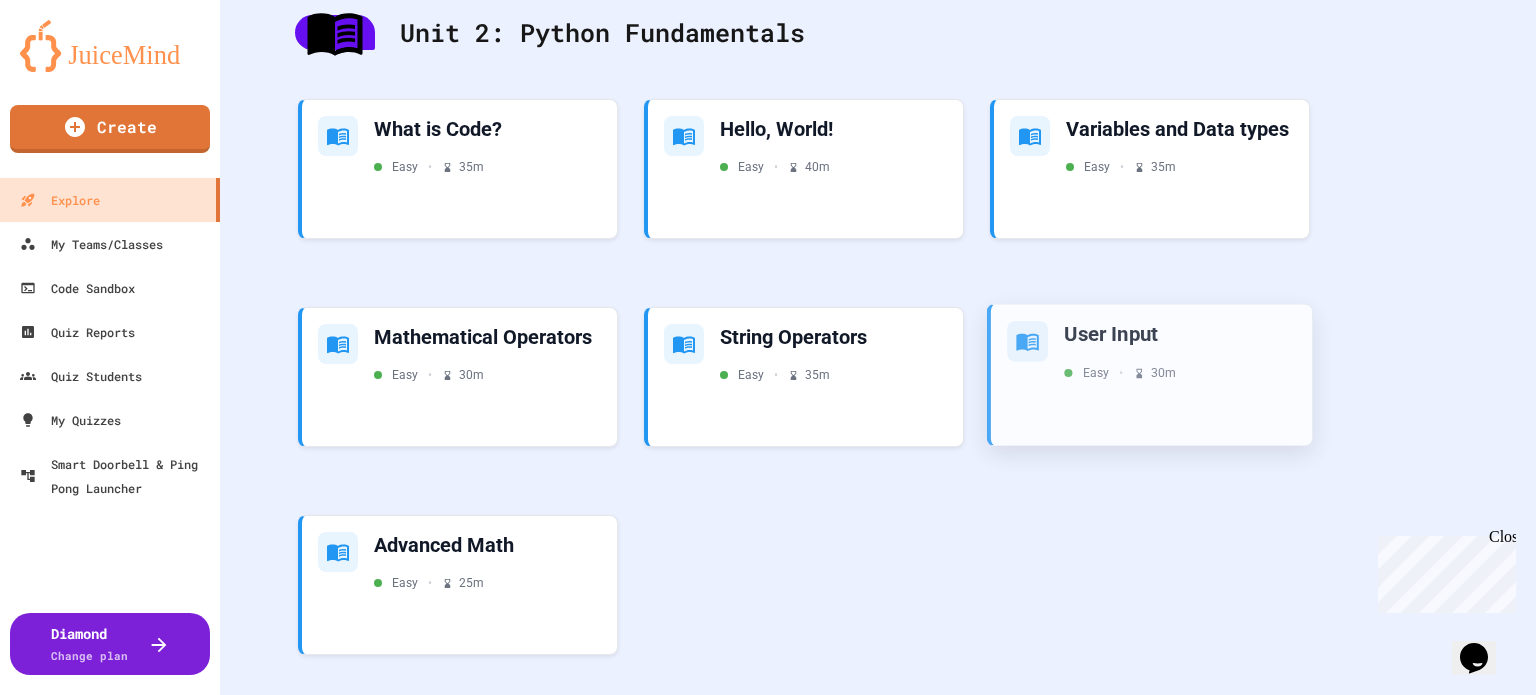 scroll, scrollTop: 1040, scrollLeft: 0, axis: vertical 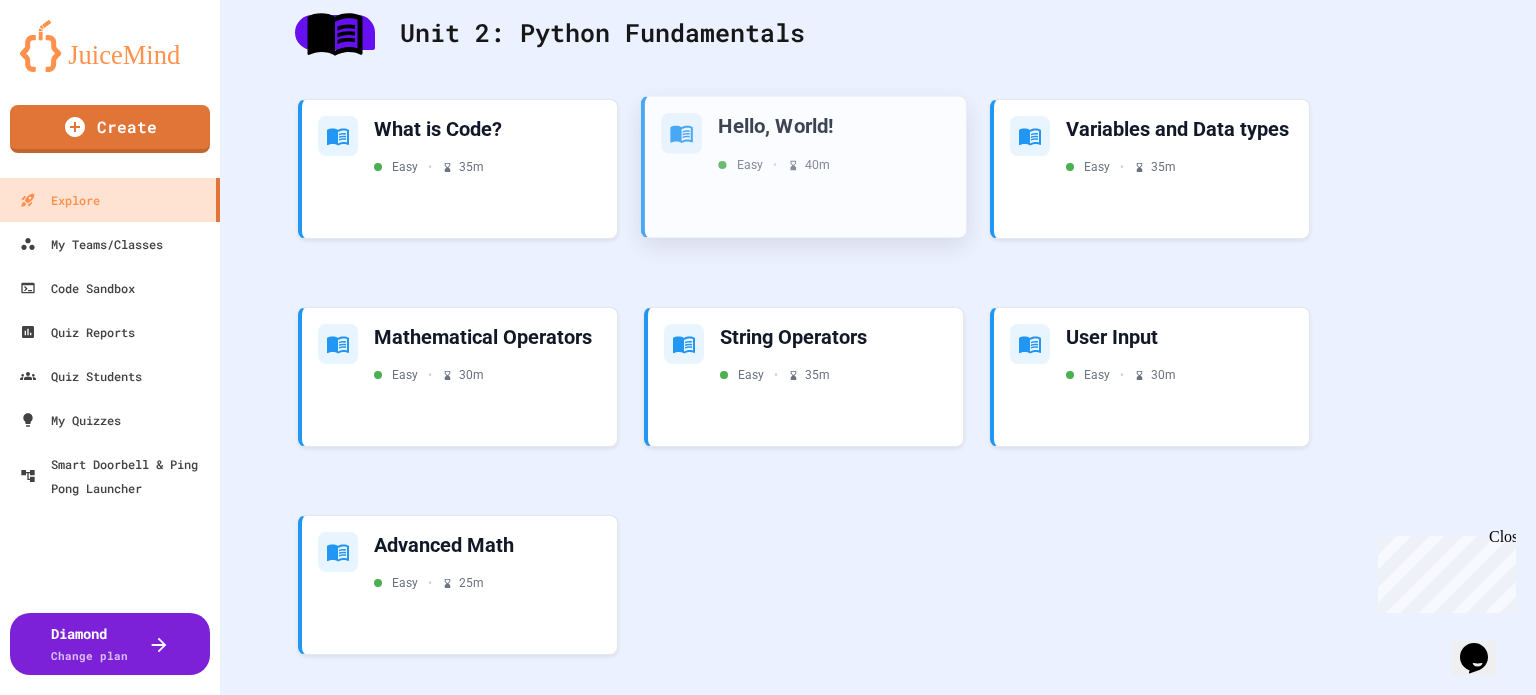 click on "Hello, World!" at bounding box center [834, 126] 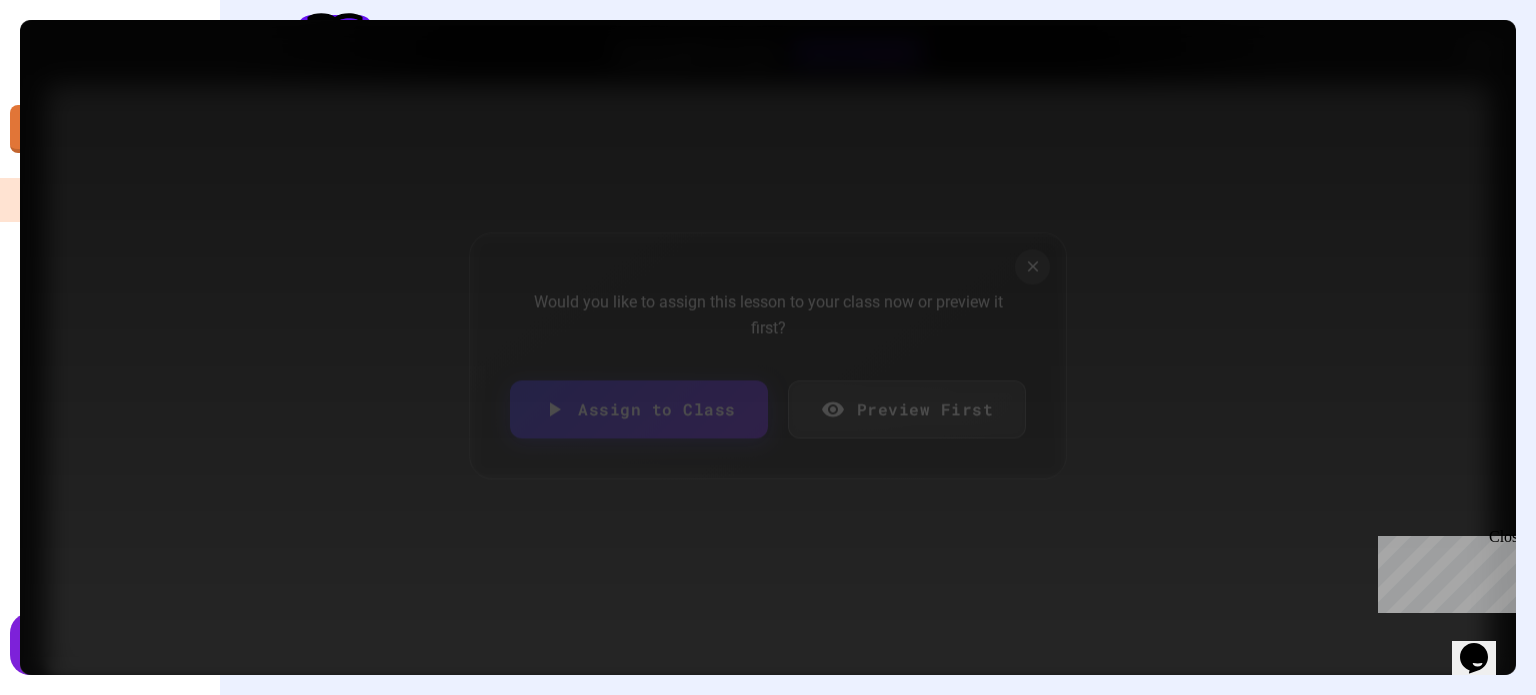 click on "Preview First" at bounding box center (907, 409) 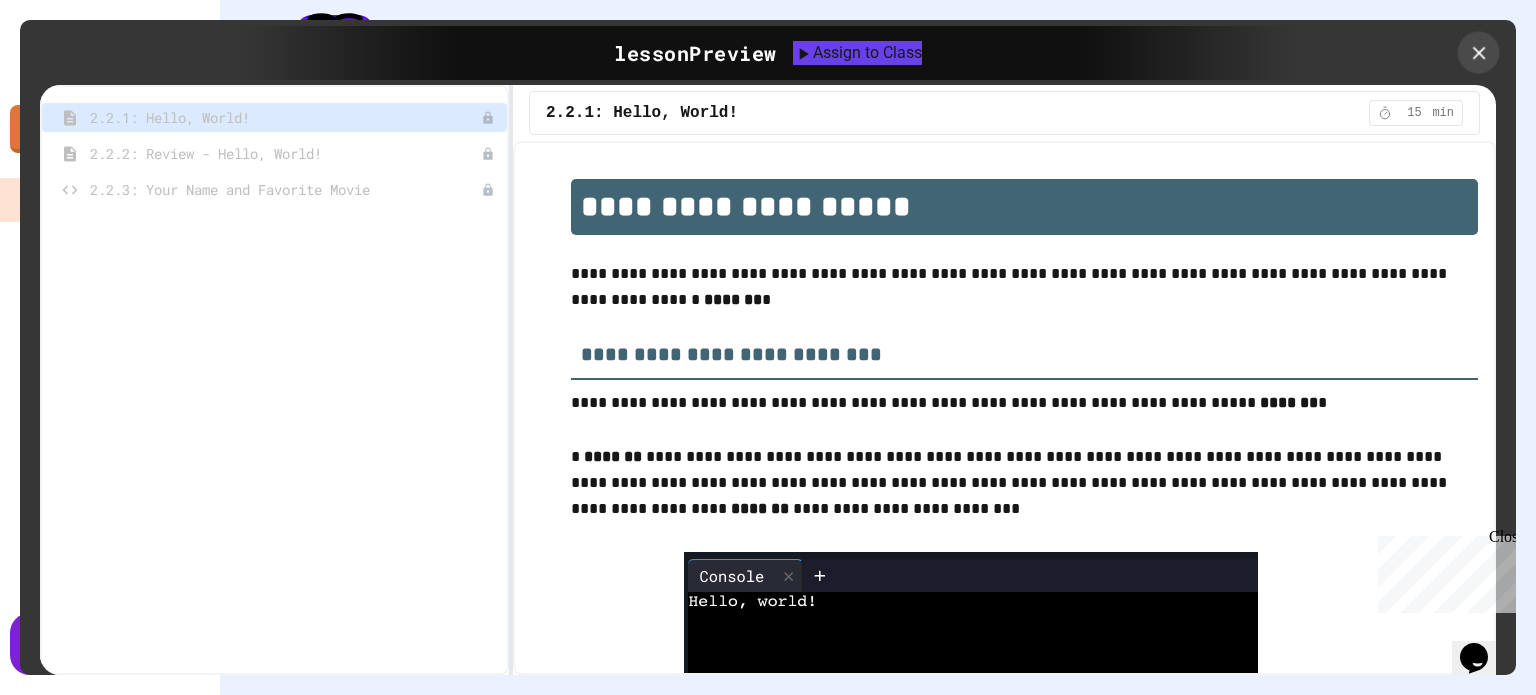 click 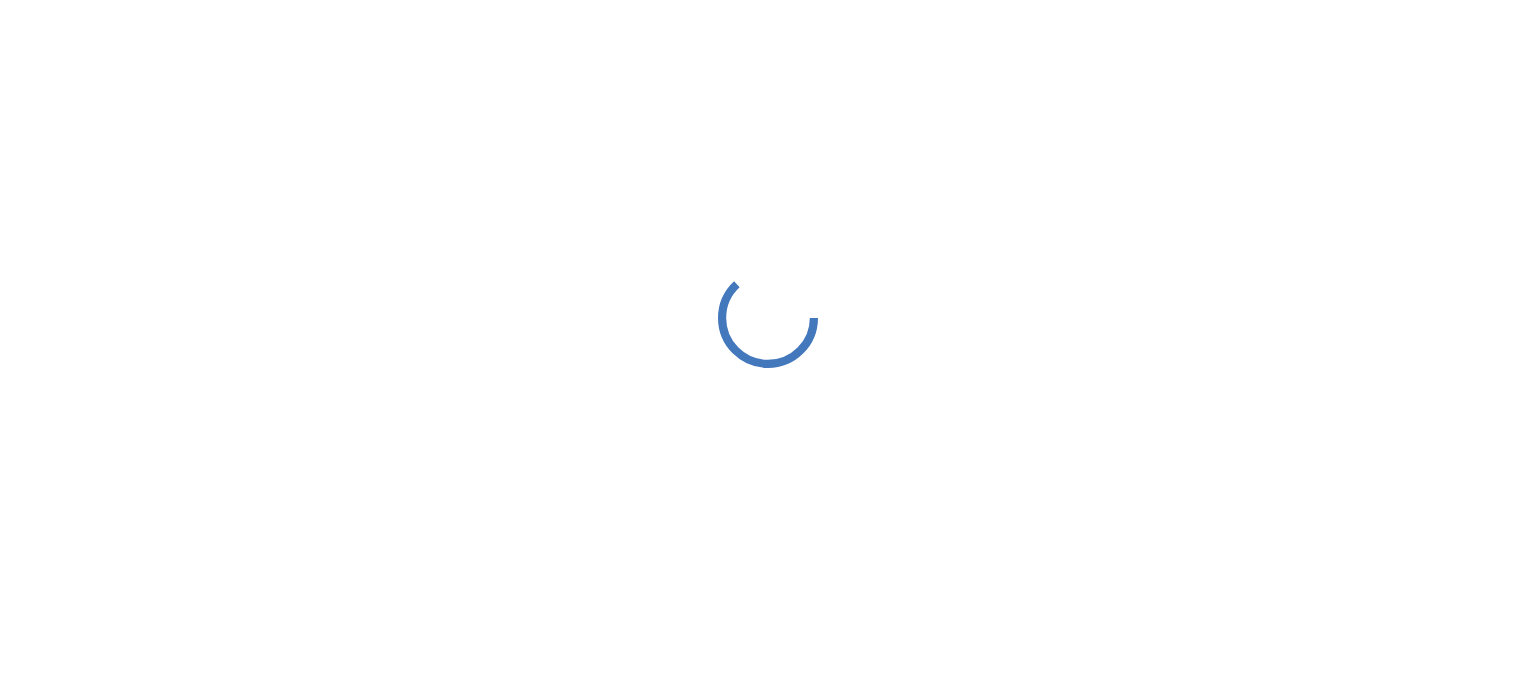scroll, scrollTop: 0, scrollLeft: 0, axis: both 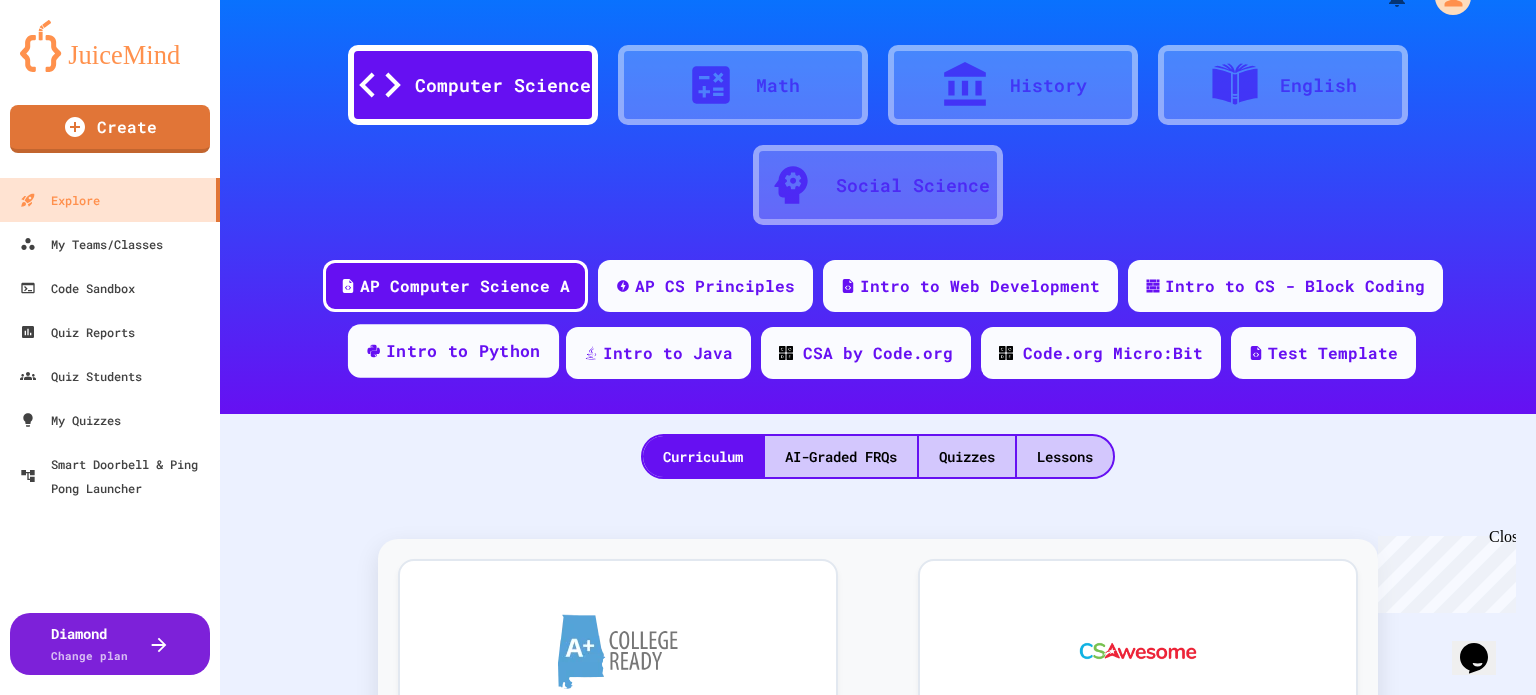 click on "Intro to Python" at bounding box center (463, 351) 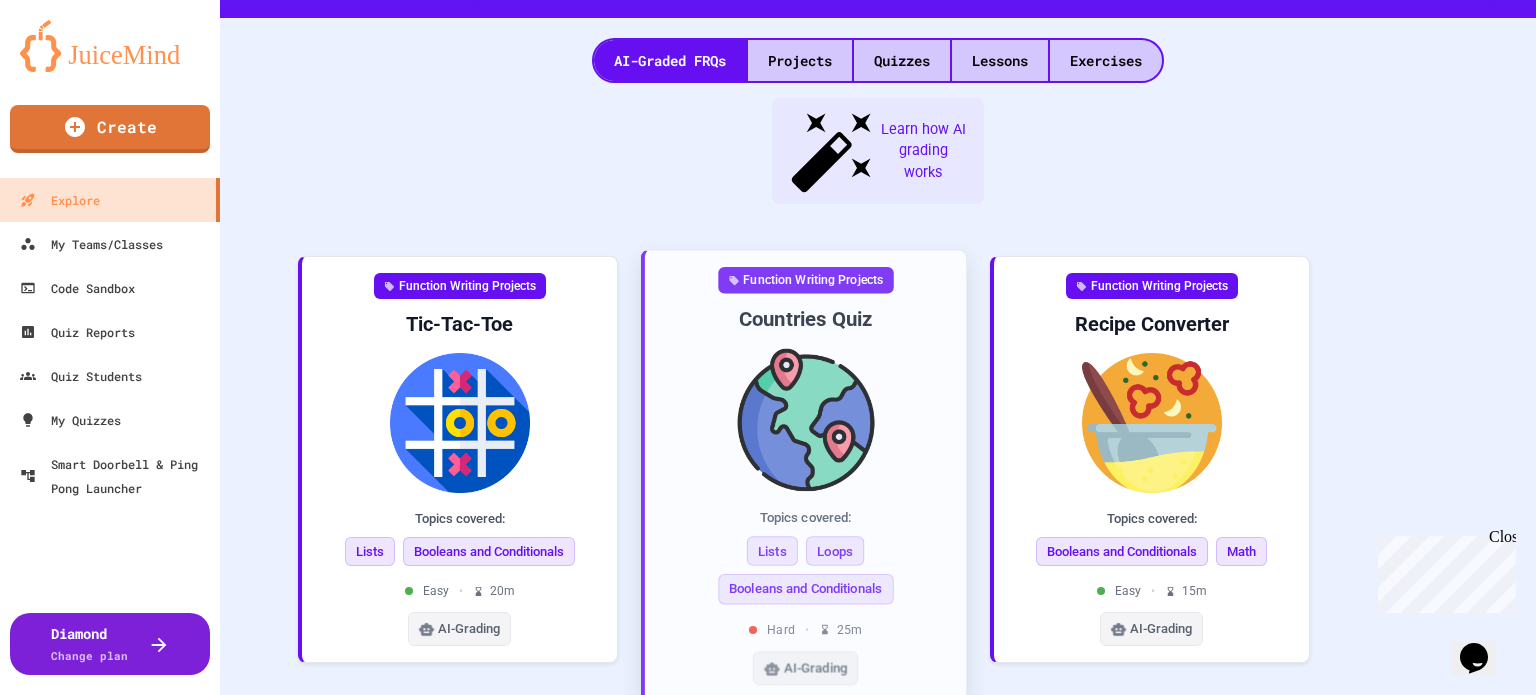 scroll, scrollTop: 446, scrollLeft: 0, axis: vertical 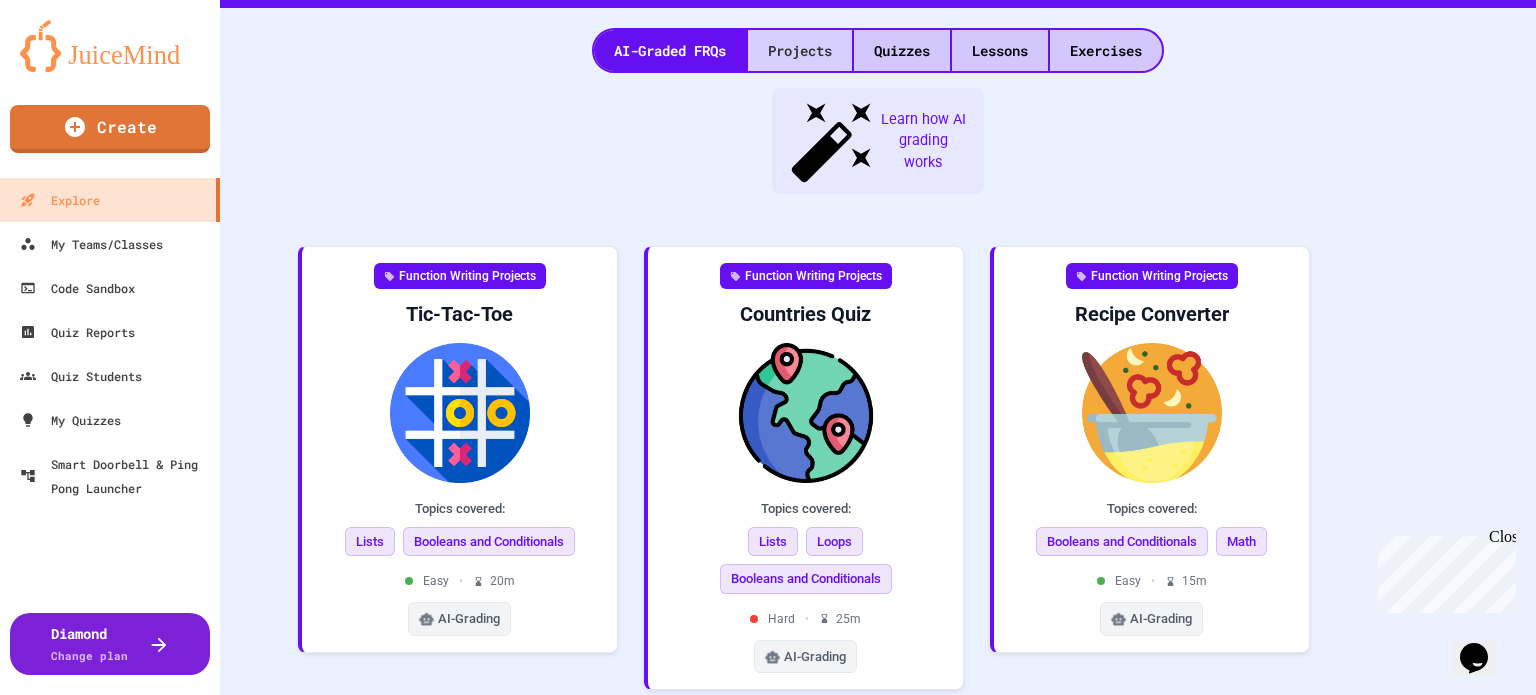 click on "Projects" at bounding box center [800, 50] 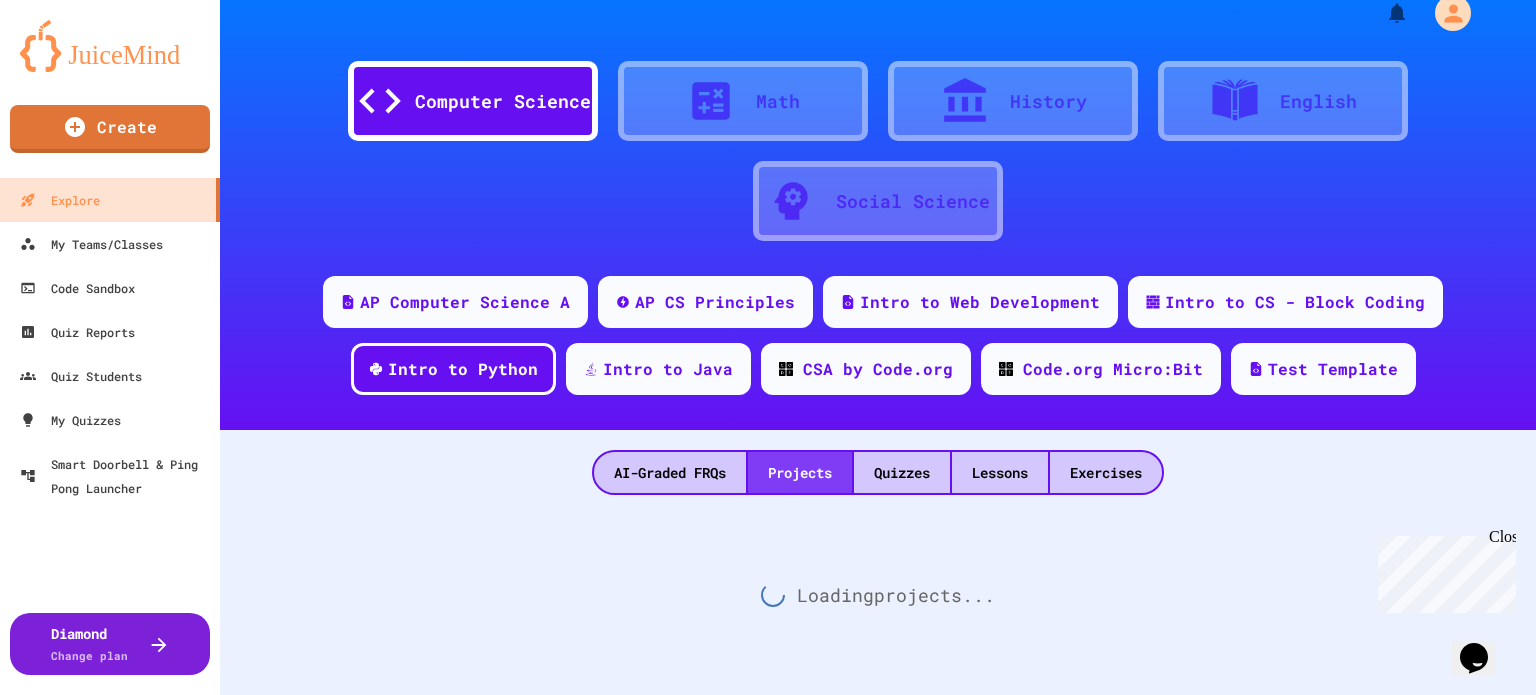 scroll, scrollTop: 319, scrollLeft: 0, axis: vertical 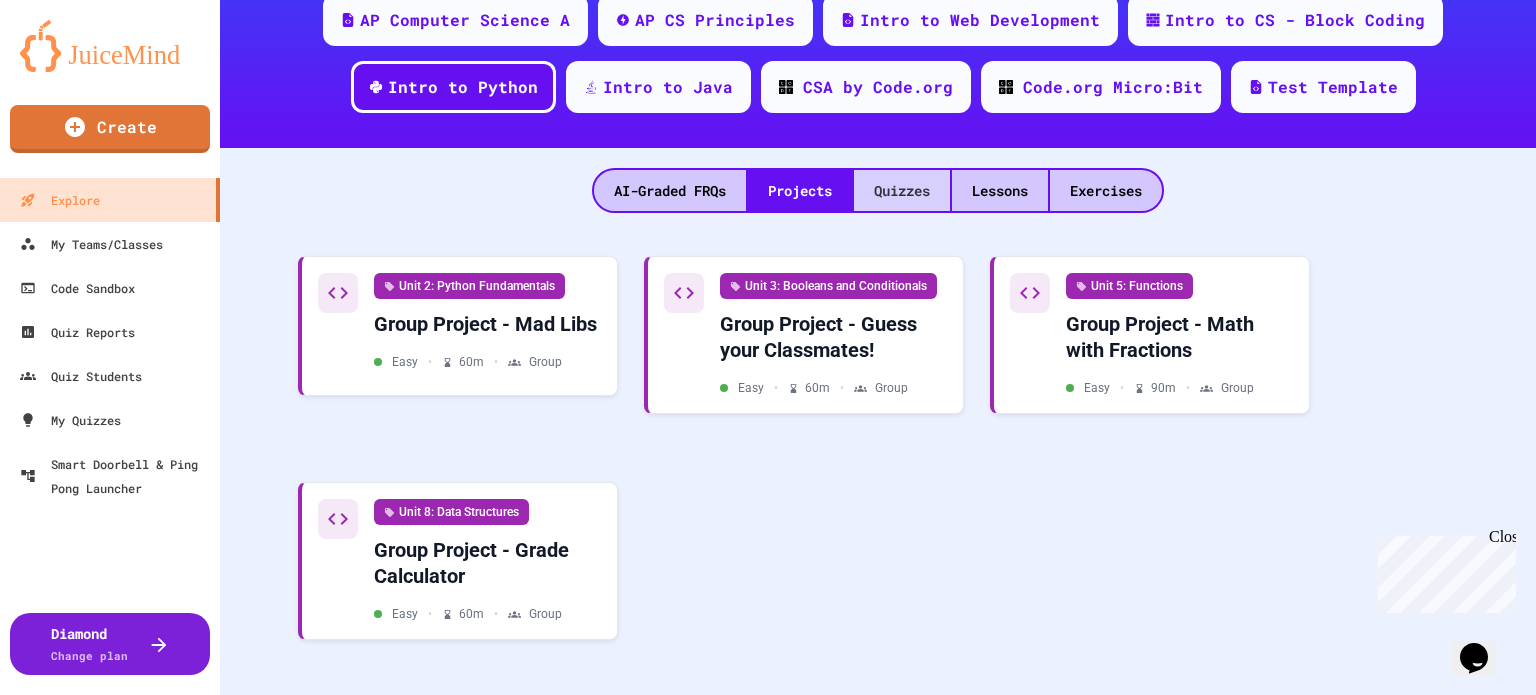 click on "Quizzes" at bounding box center [902, 190] 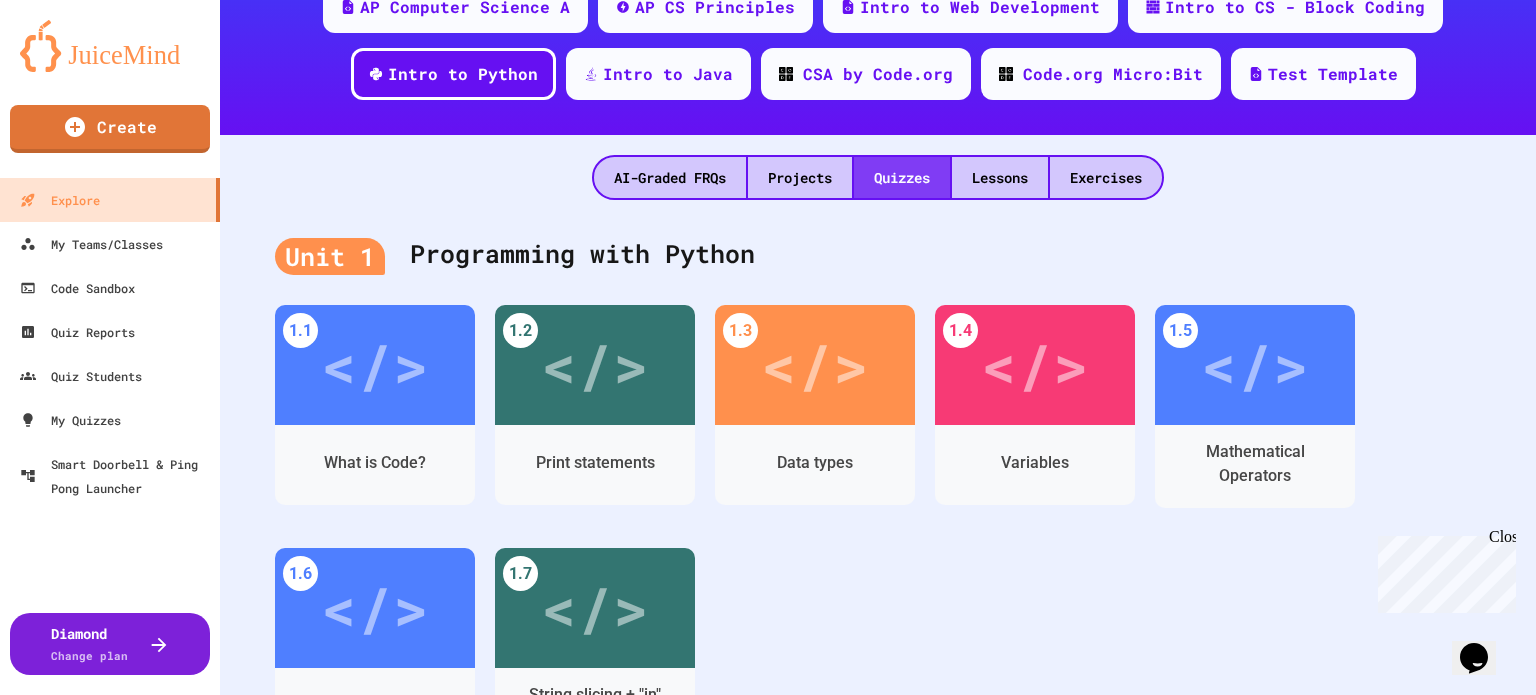 scroll, scrollTop: 446, scrollLeft: 0, axis: vertical 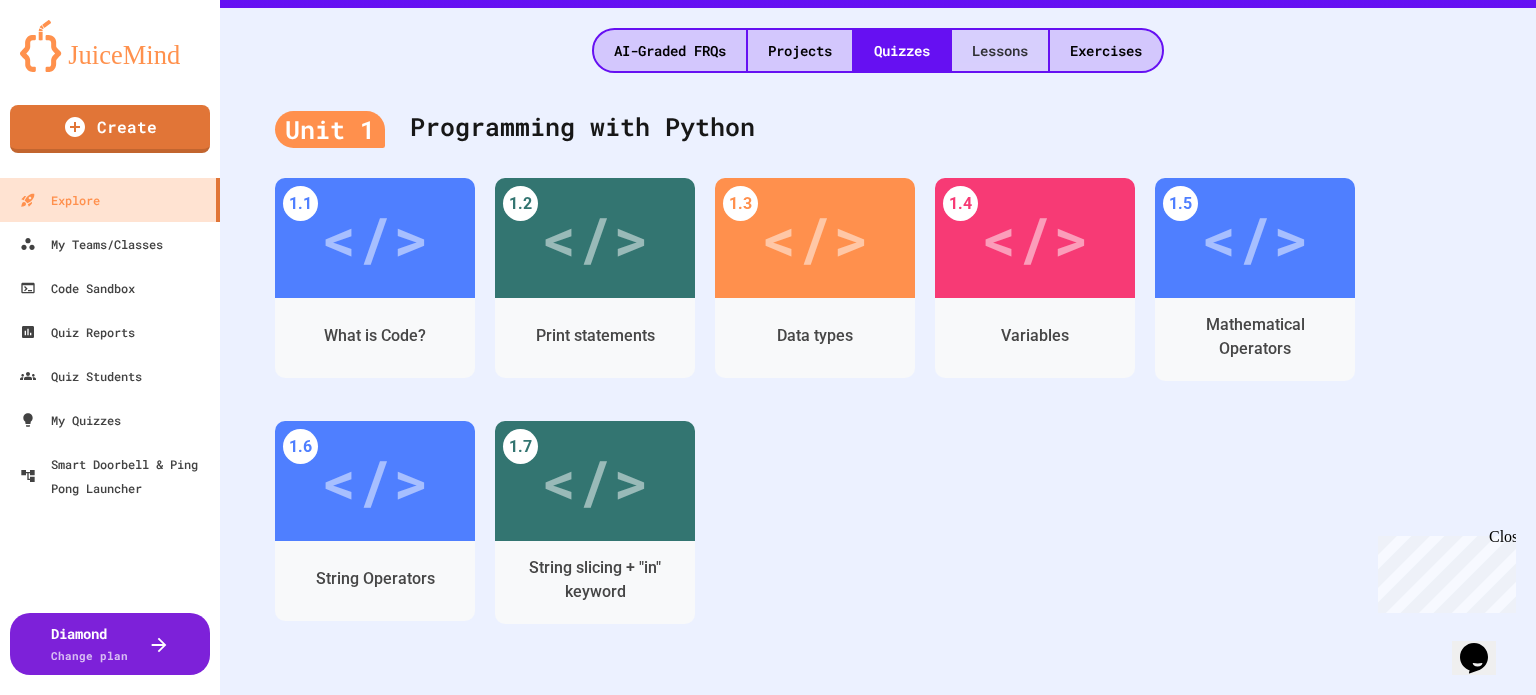 click on "Lessons" at bounding box center [1000, 50] 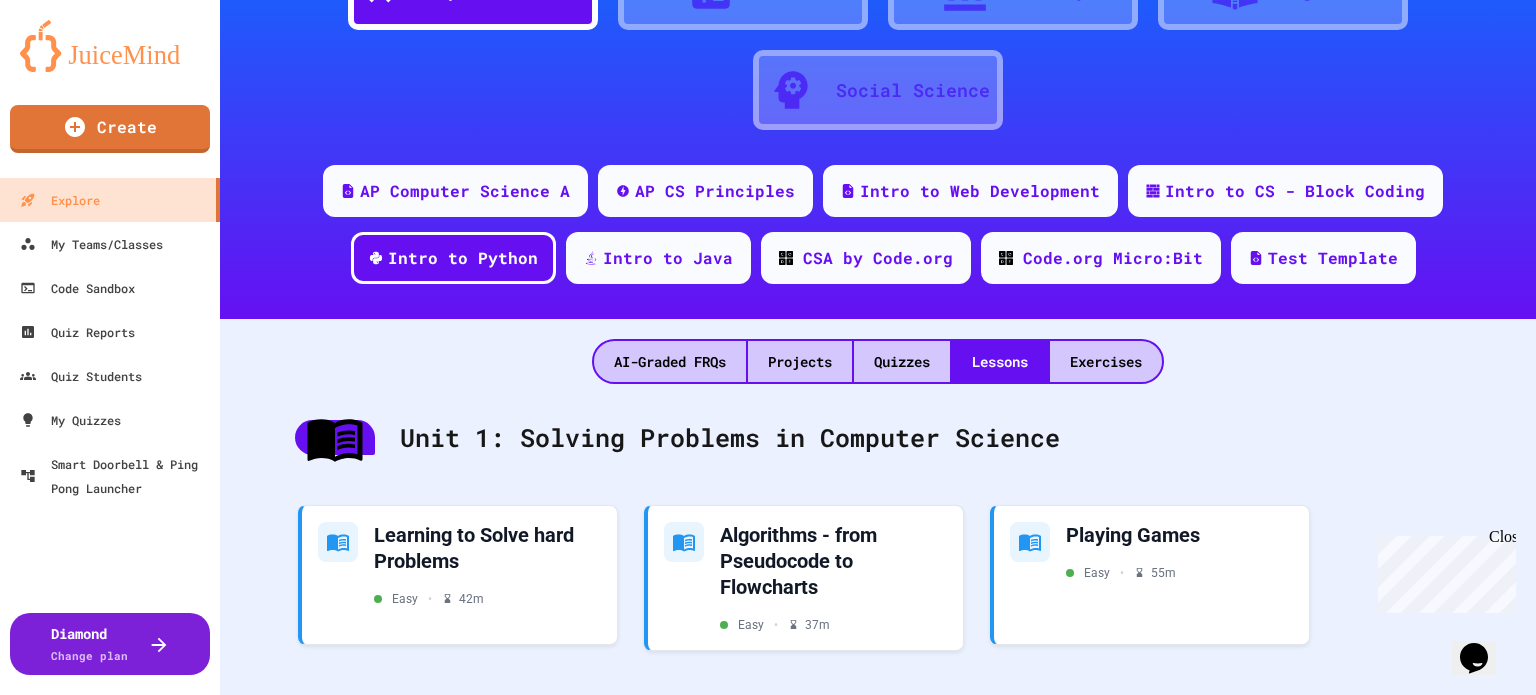 scroll, scrollTop: 0, scrollLeft: 0, axis: both 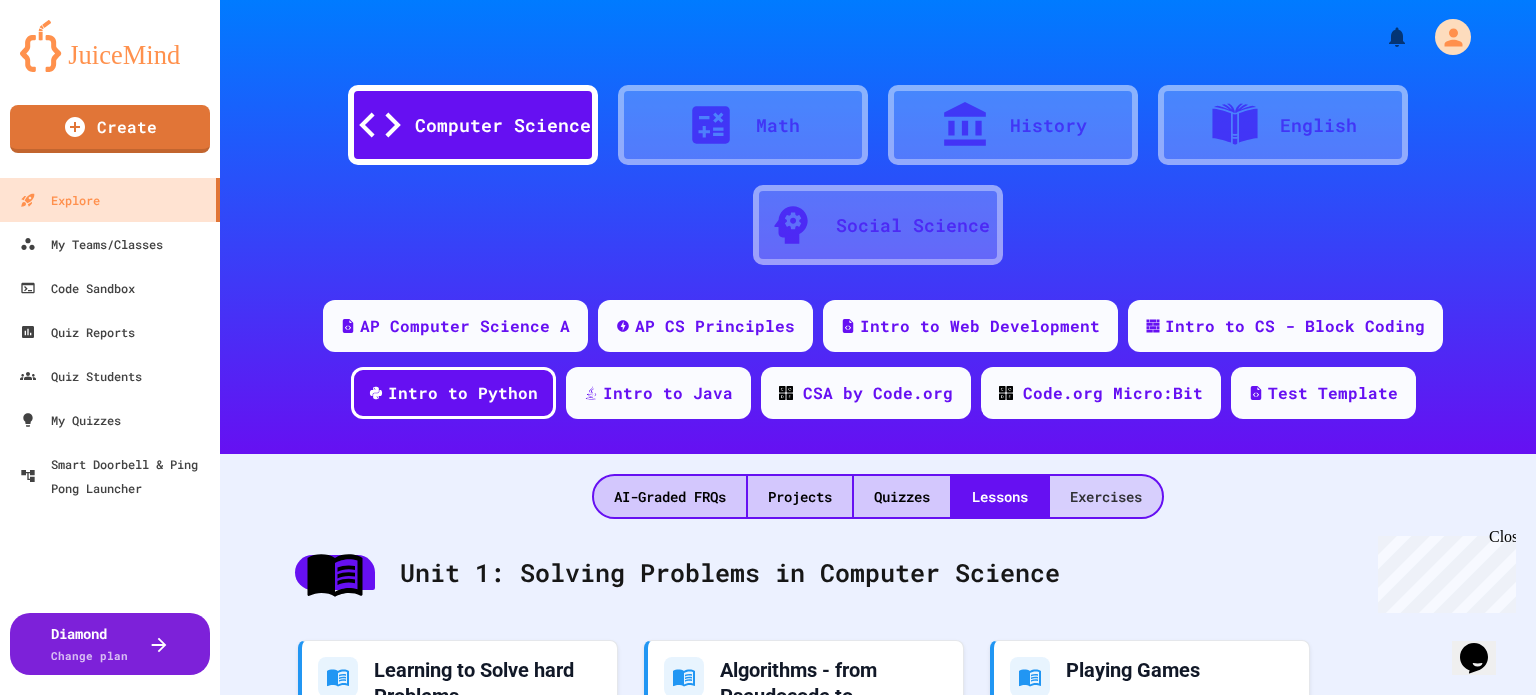 click on "Exercises" at bounding box center (1106, 496) 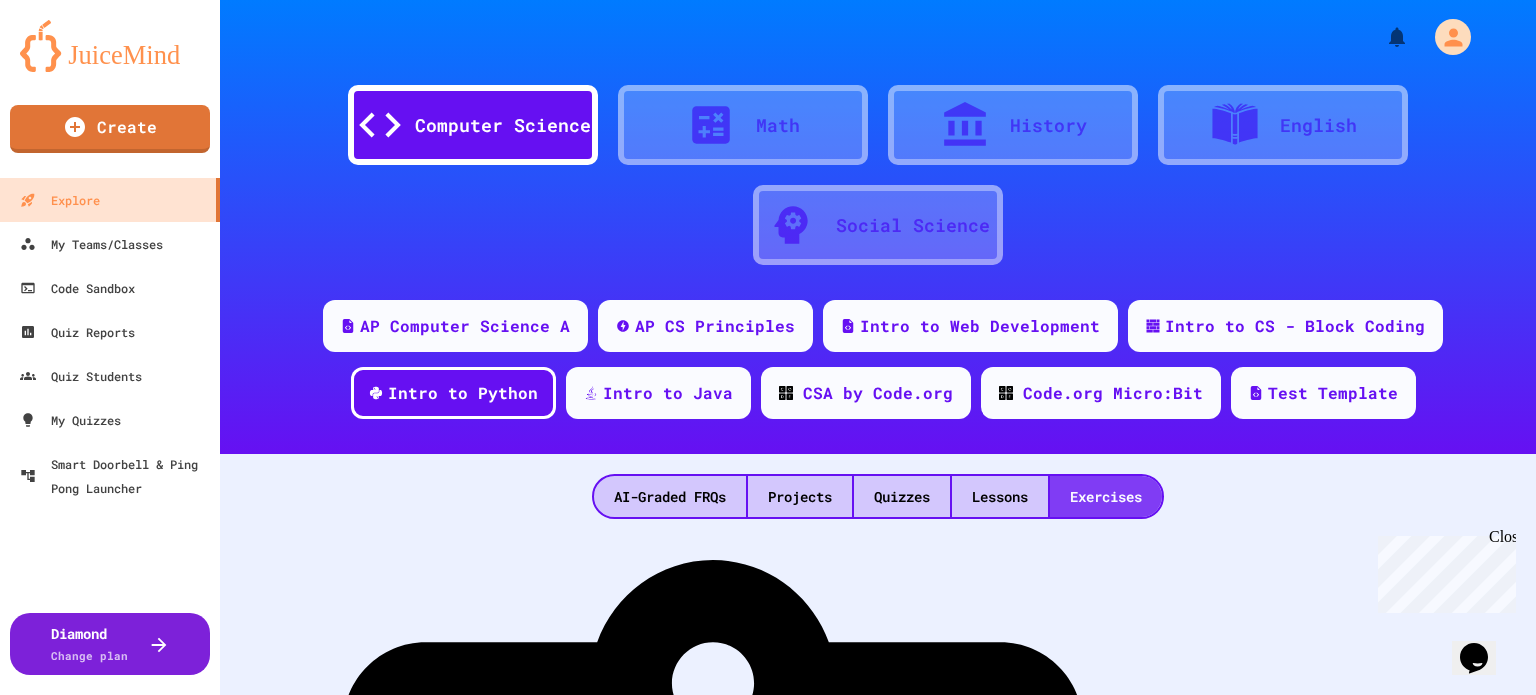 scroll, scrollTop: 38, scrollLeft: 0, axis: vertical 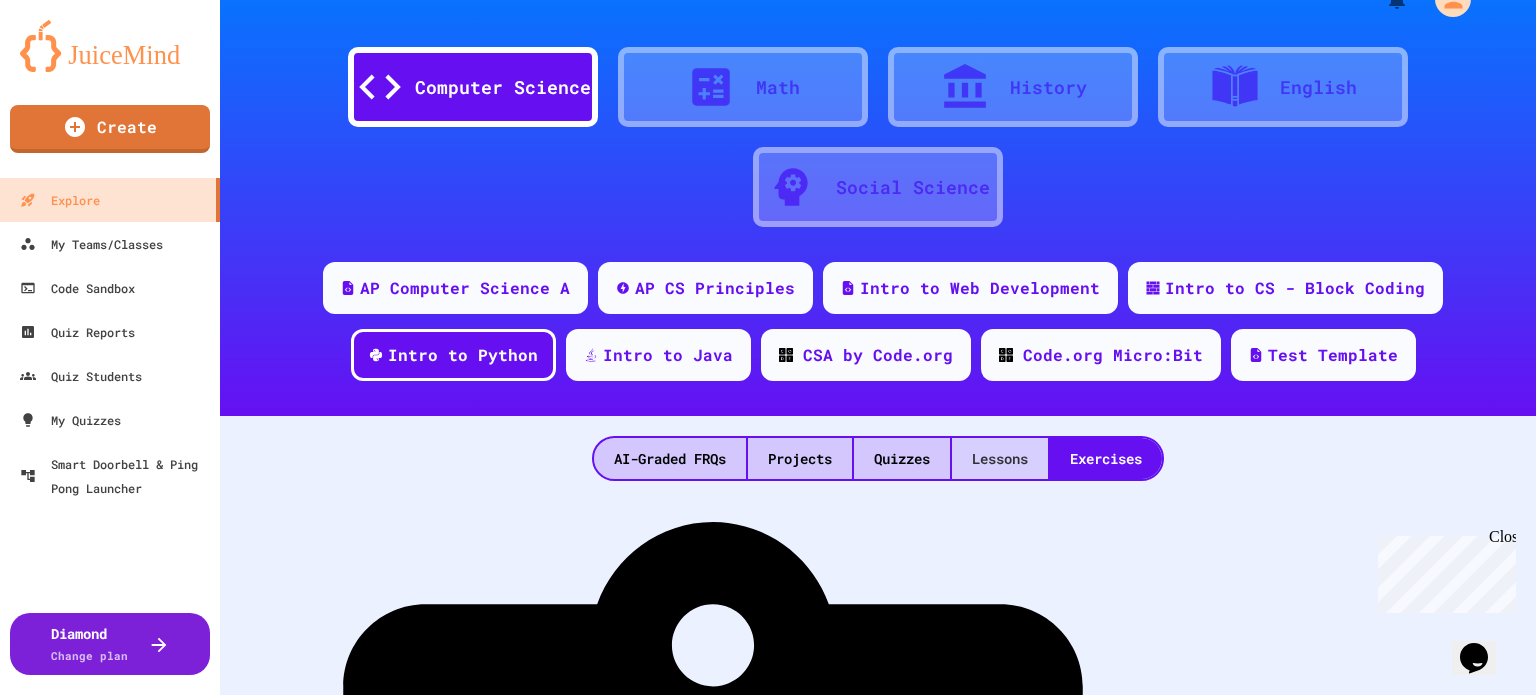 click on "Lessons" at bounding box center (1000, 458) 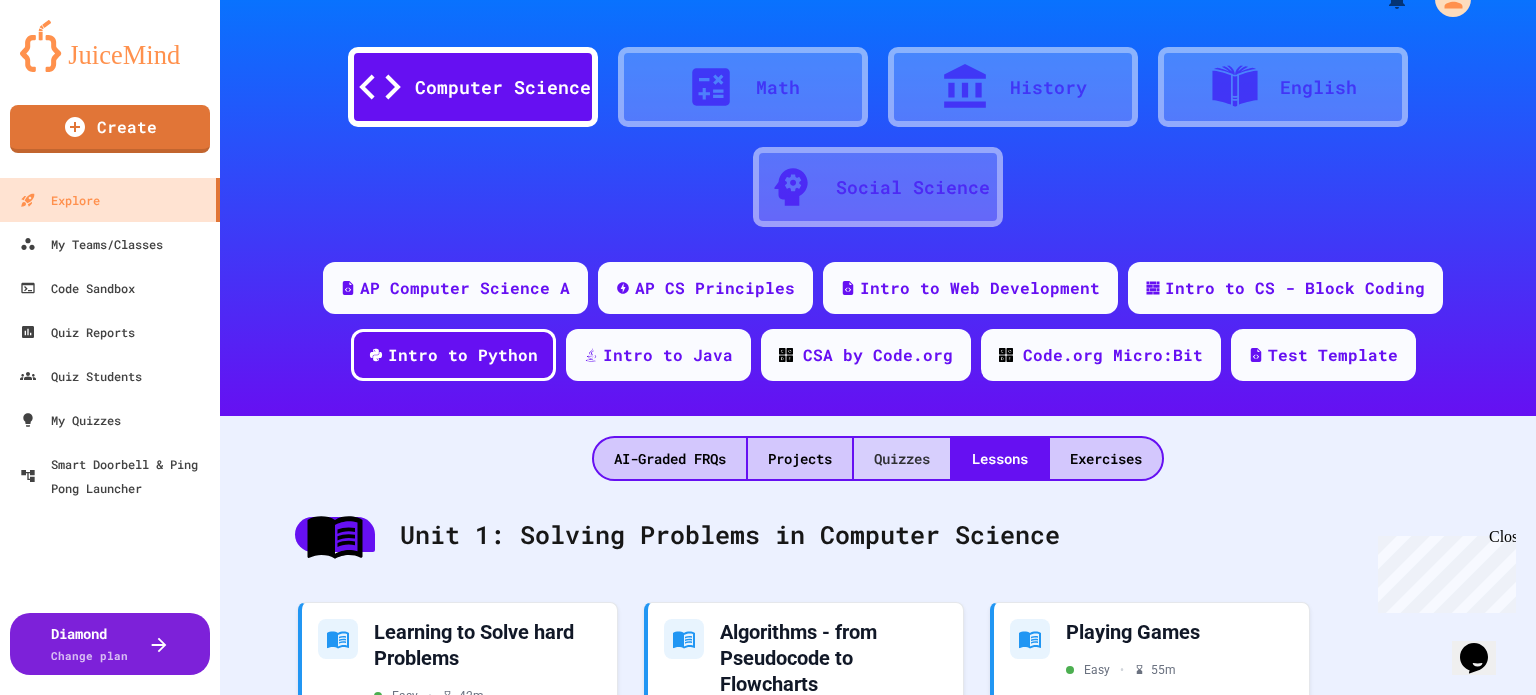 click on "Quizzes" at bounding box center [902, 458] 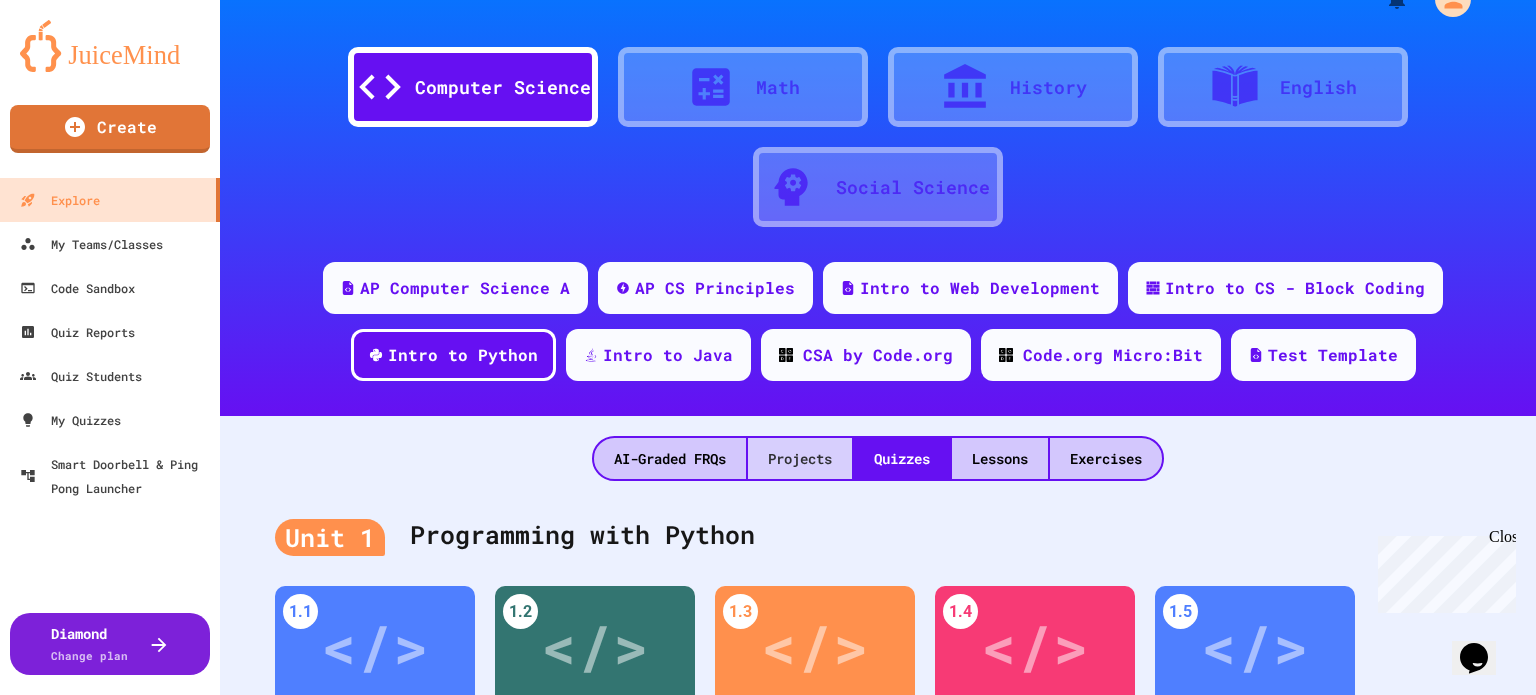 click on "Projects" at bounding box center [800, 458] 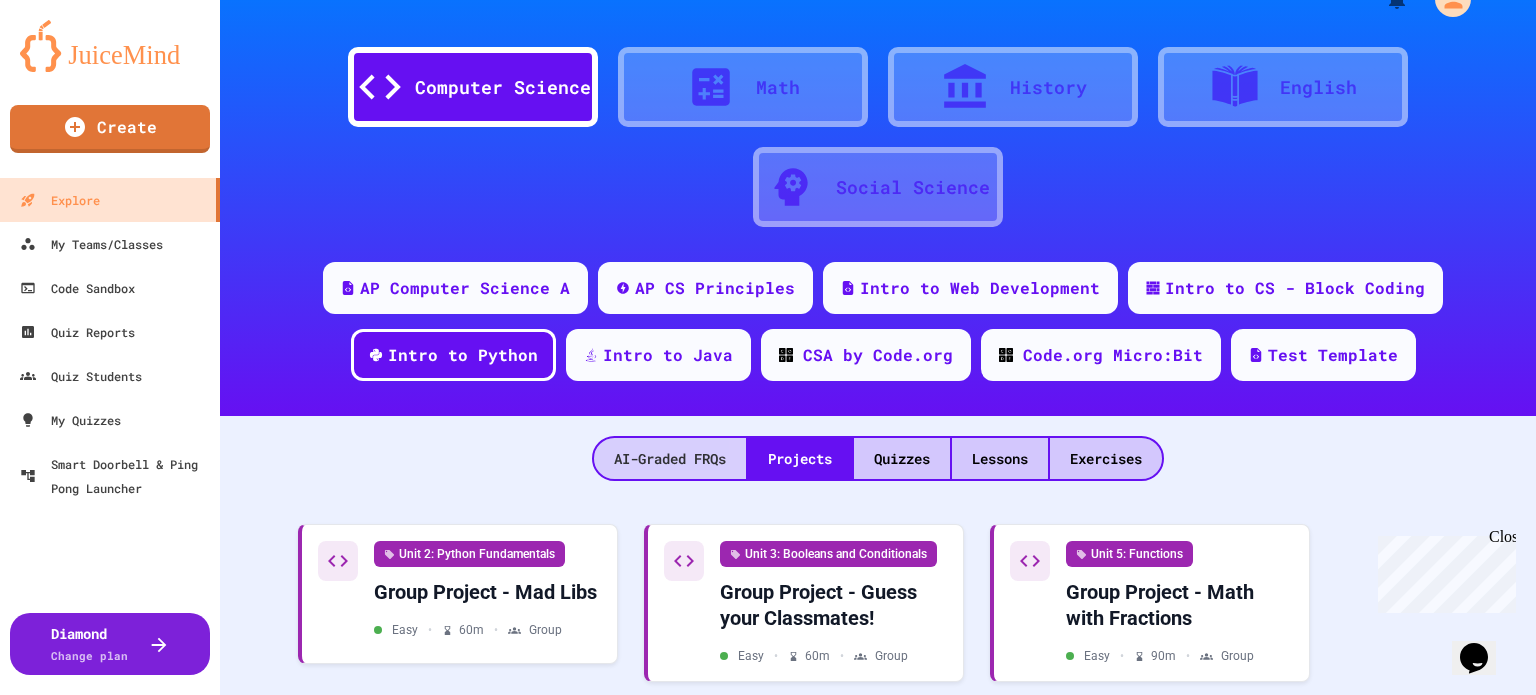 click on "AI-Graded FRQs" at bounding box center (670, 458) 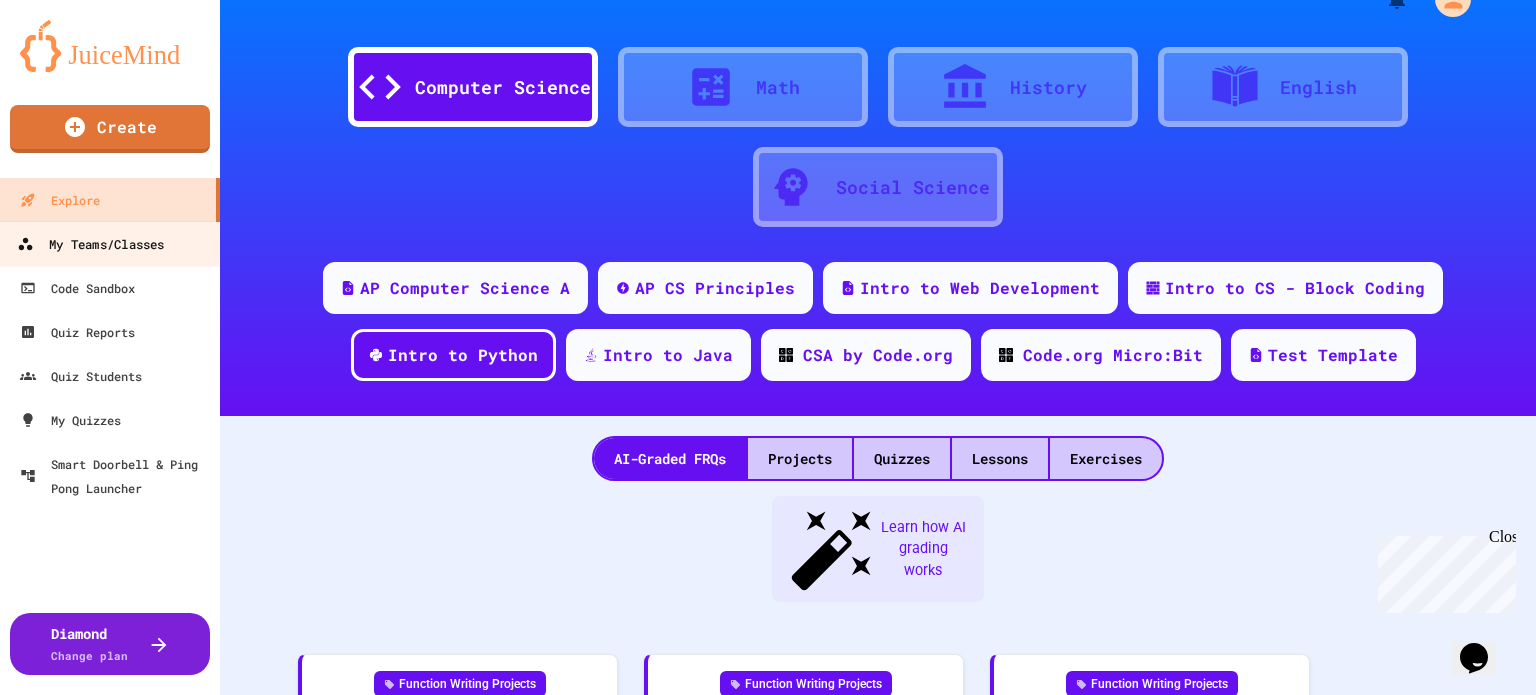 click on "My Teams/Classes" at bounding box center [90, 244] 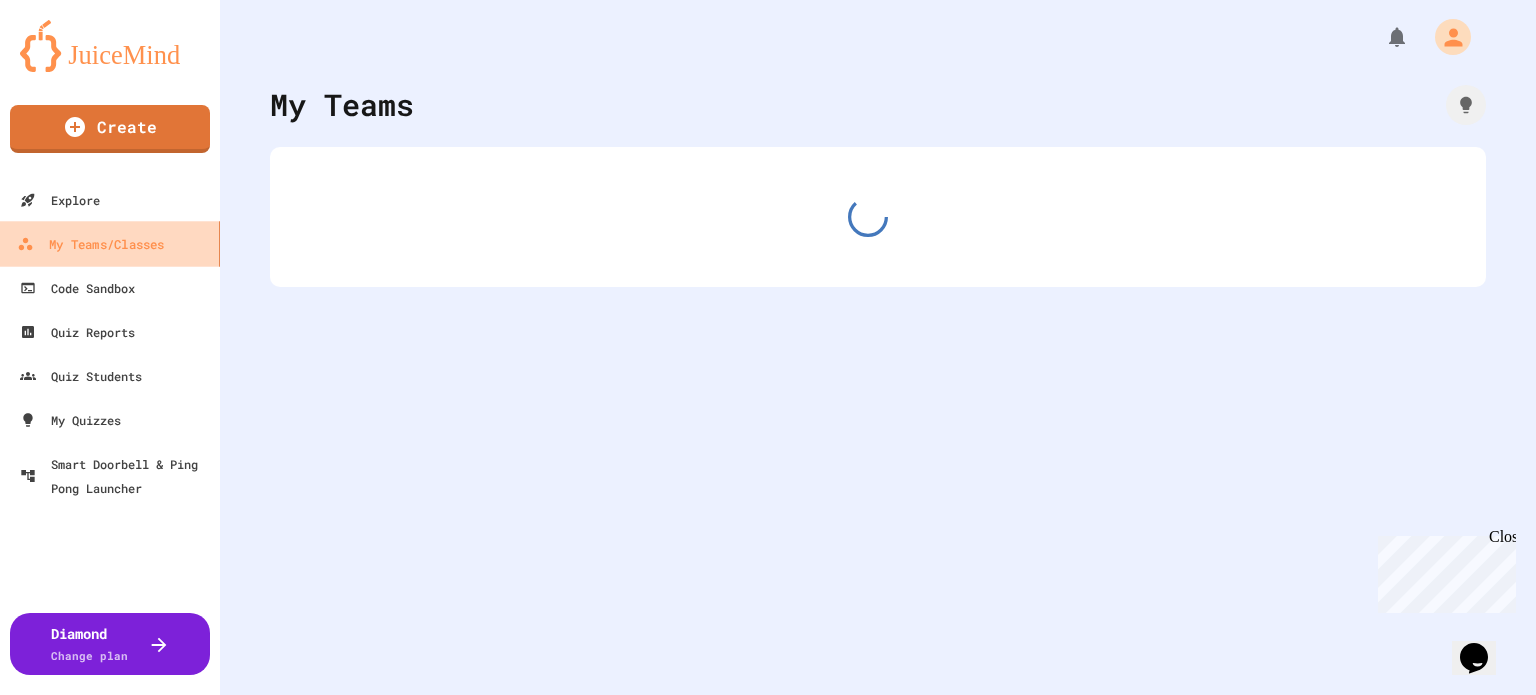 scroll, scrollTop: 0, scrollLeft: 0, axis: both 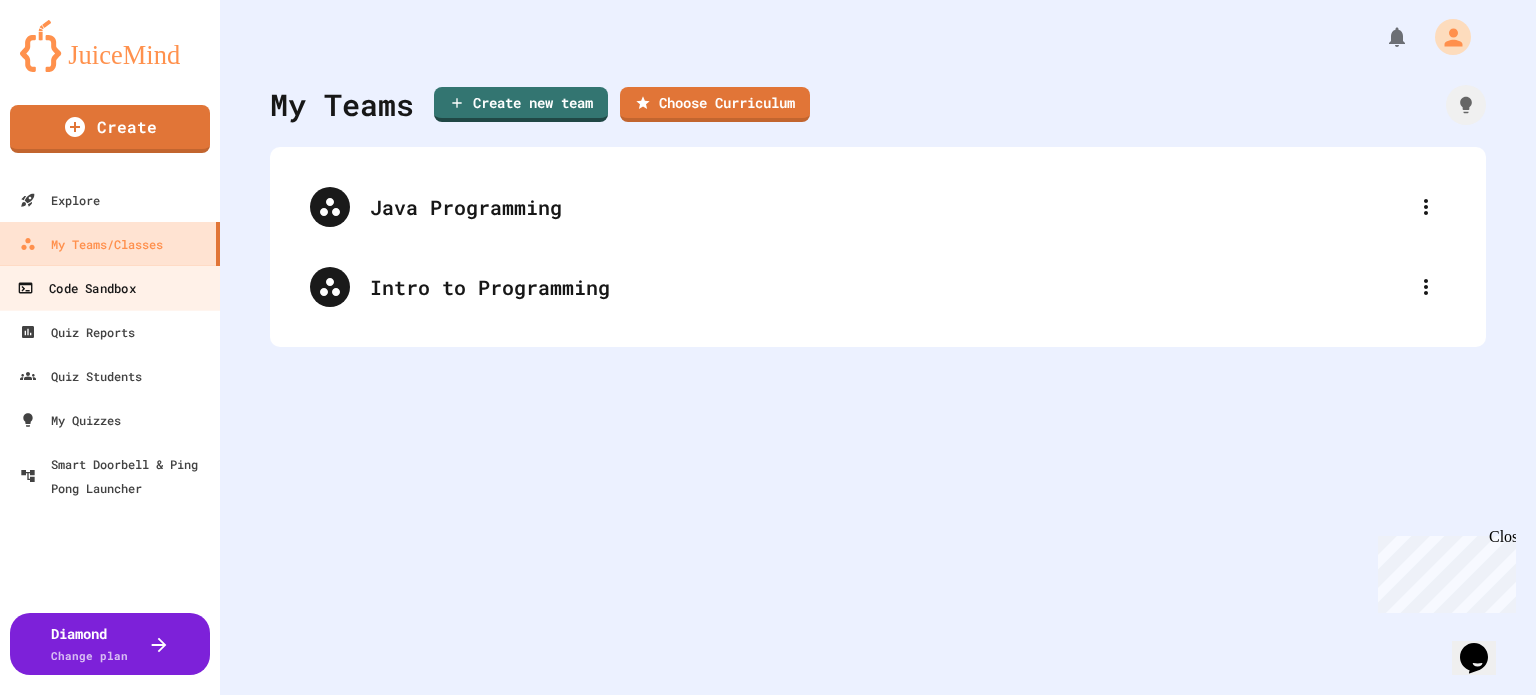 click on "Code Sandbox" at bounding box center [76, 288] 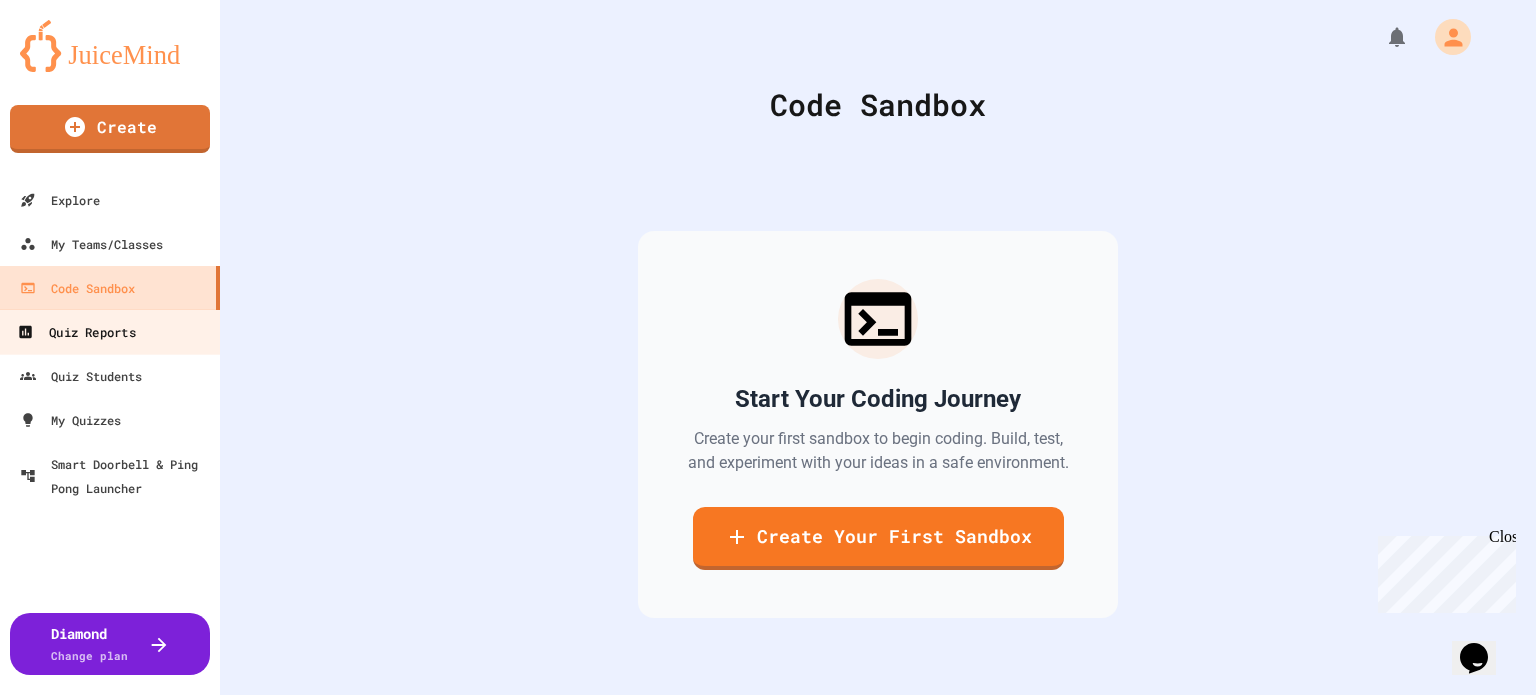 click on "Quiz Reports" at bounding box center [76, 332] 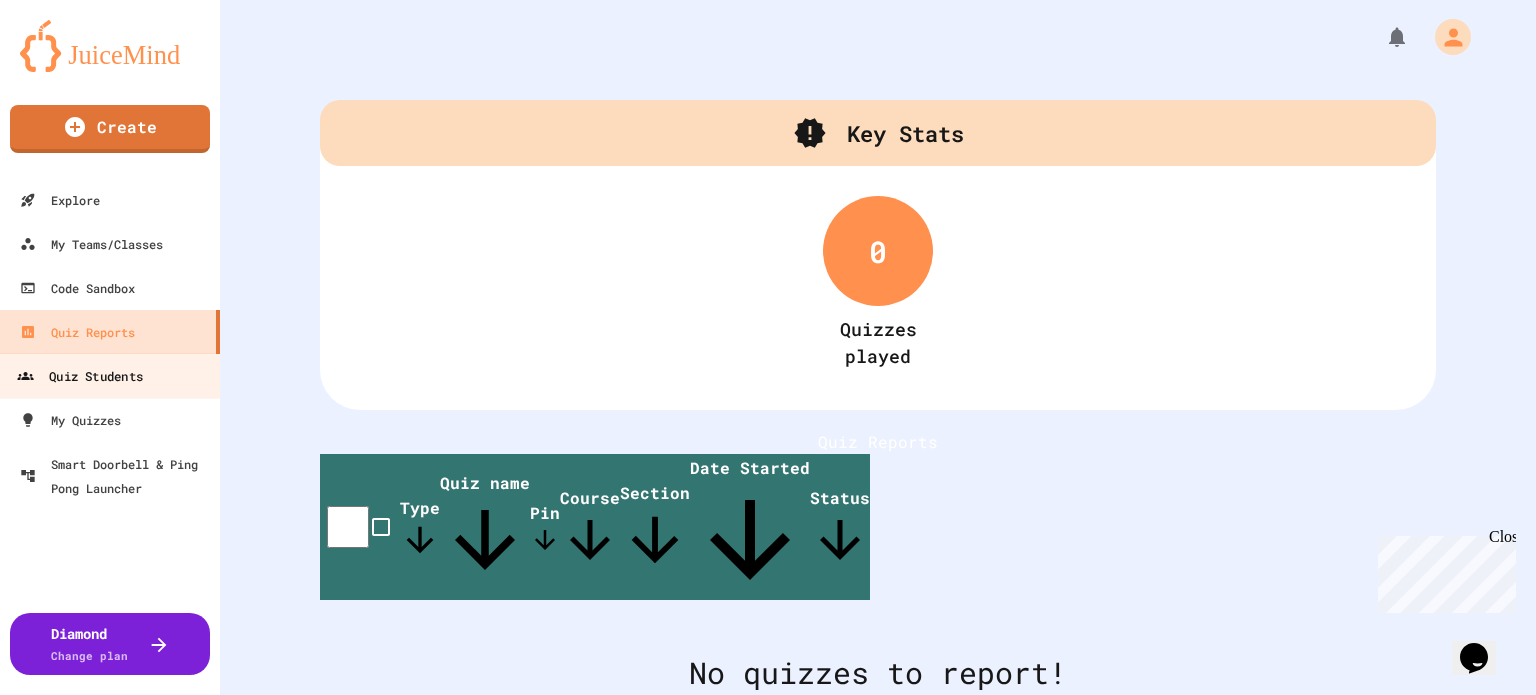 click on "Quiz Students" at bounding box center (80, 376) 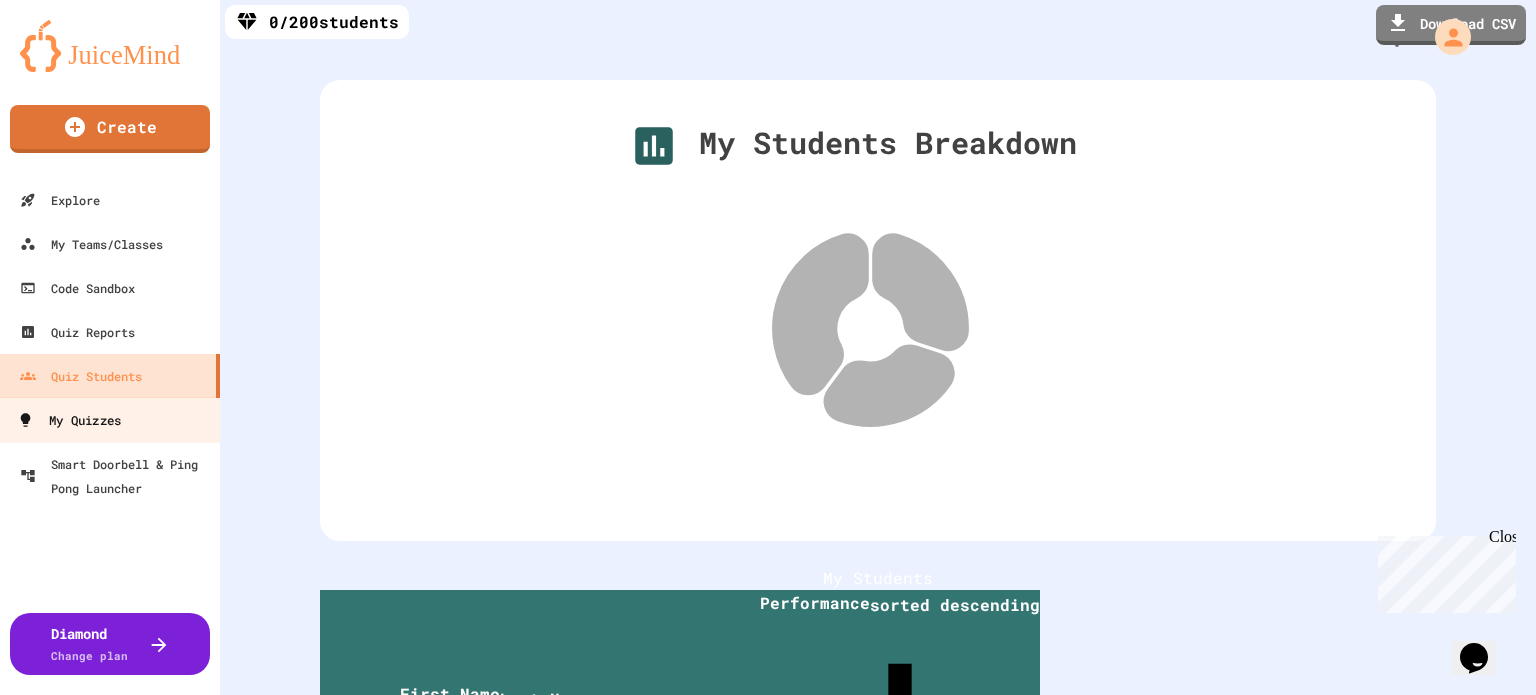 click on "My Quizzes" at bounding box center [110, 419] 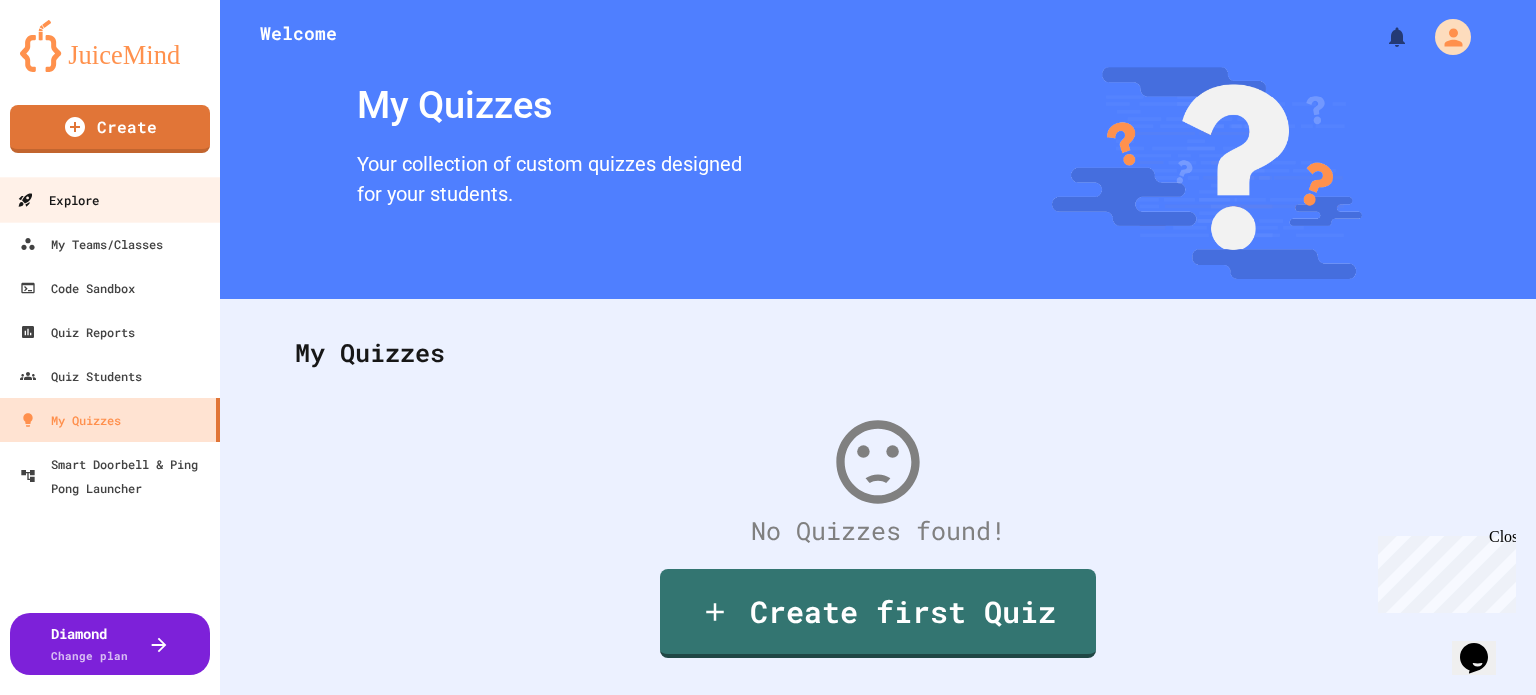 click on "Explore" at bounding box center (58, 200) 